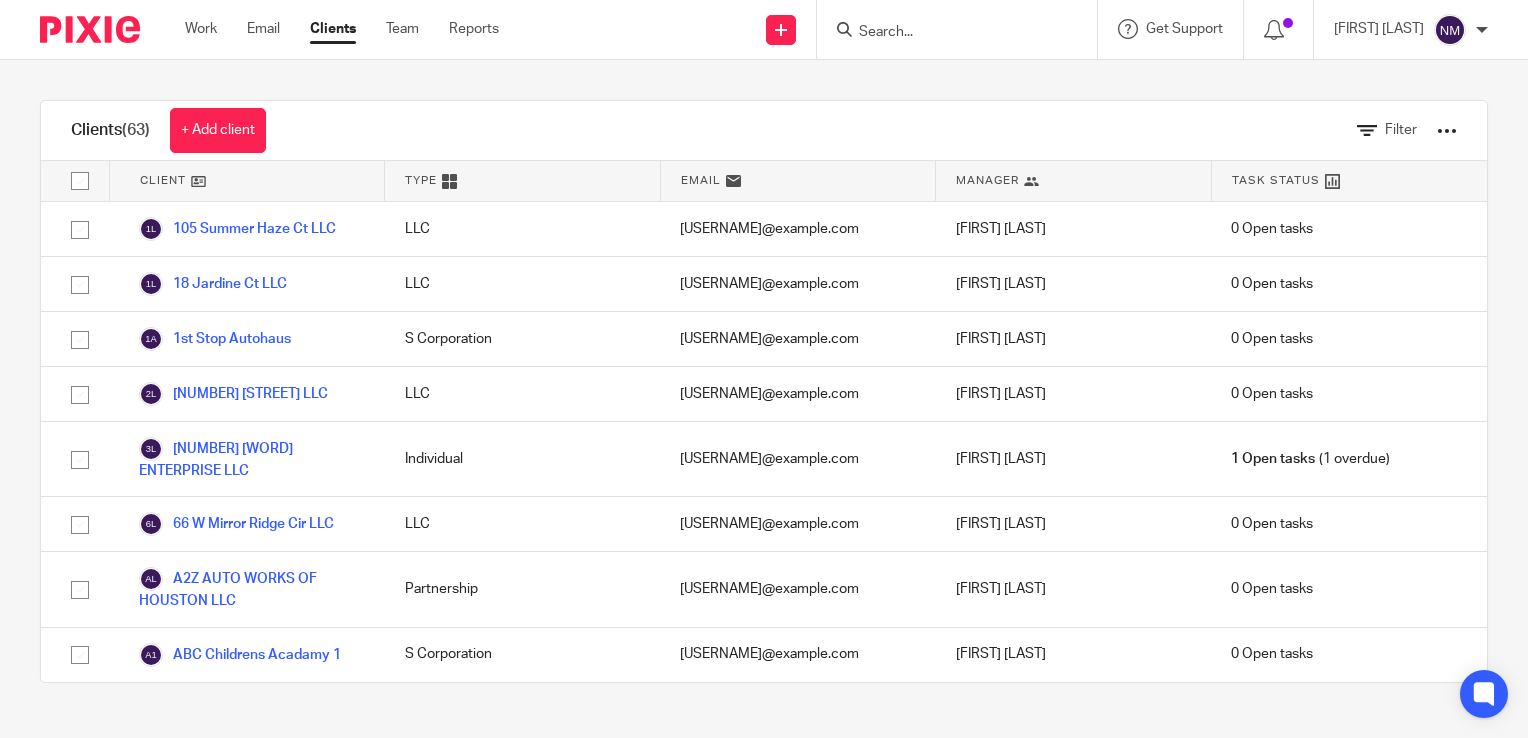 scroll, scrollTop: 0, scrollLeft: 0, axis: both 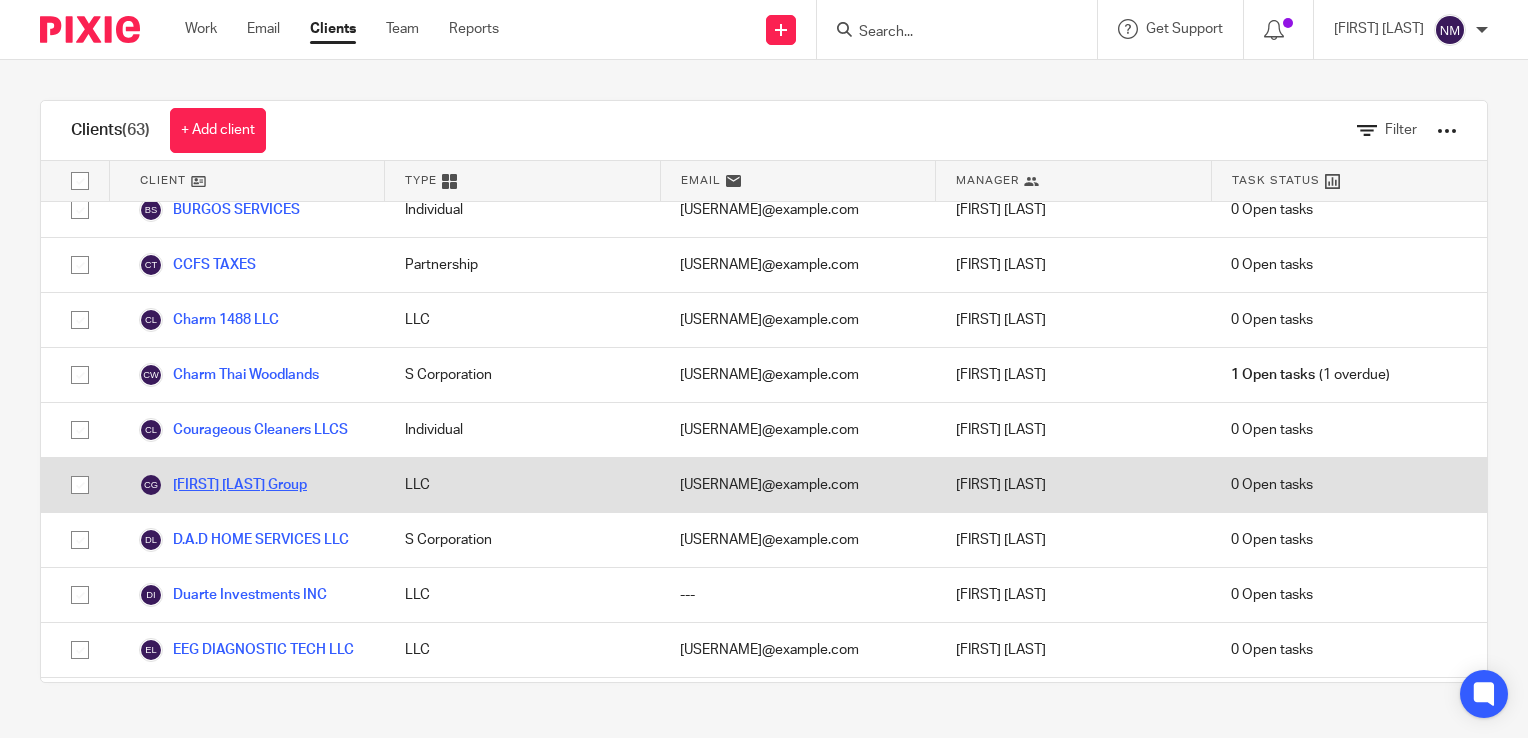 click on "Cyndi Lawrence Group" at bounding box center (223, 485) 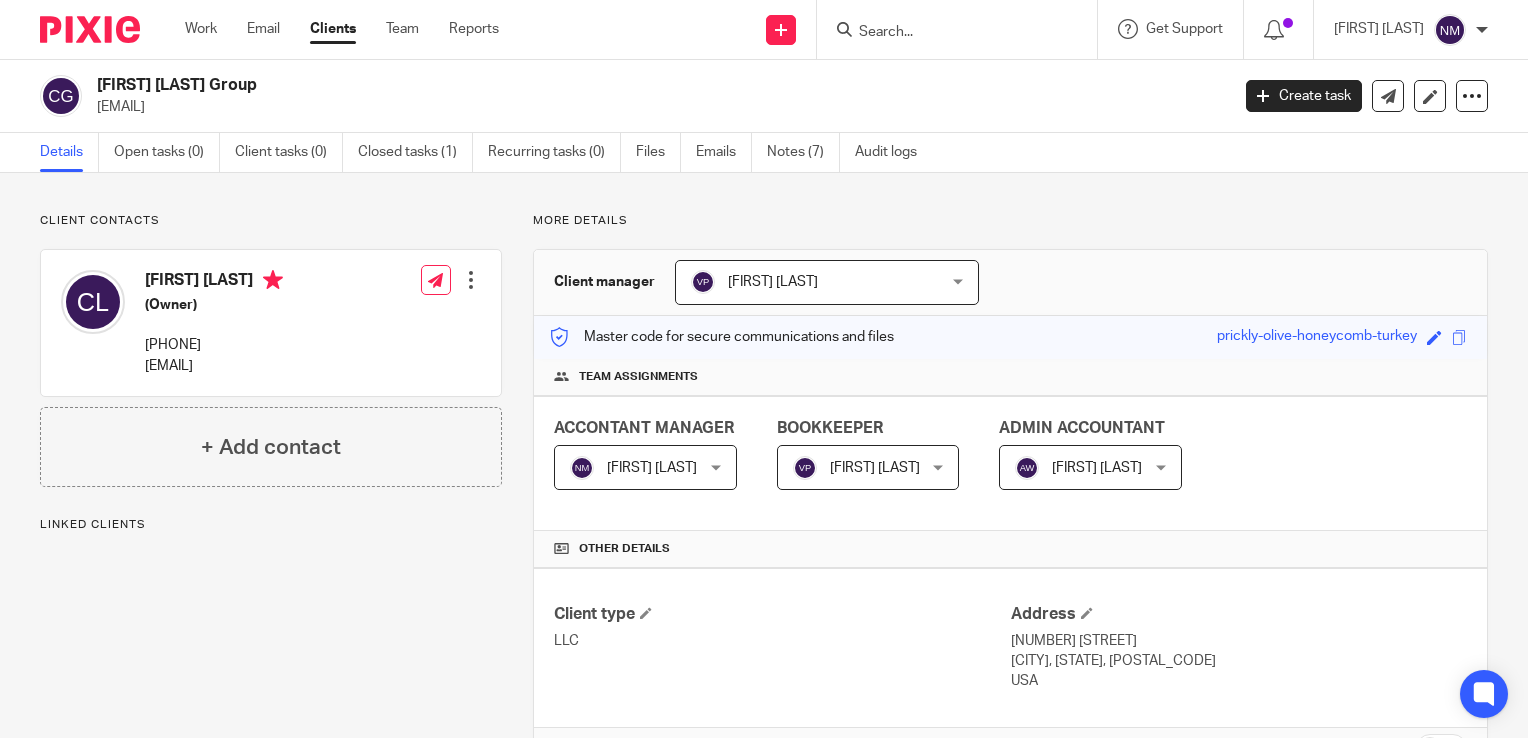 scroll, scrollTop: 0, scrollLeft: 0, axis: both 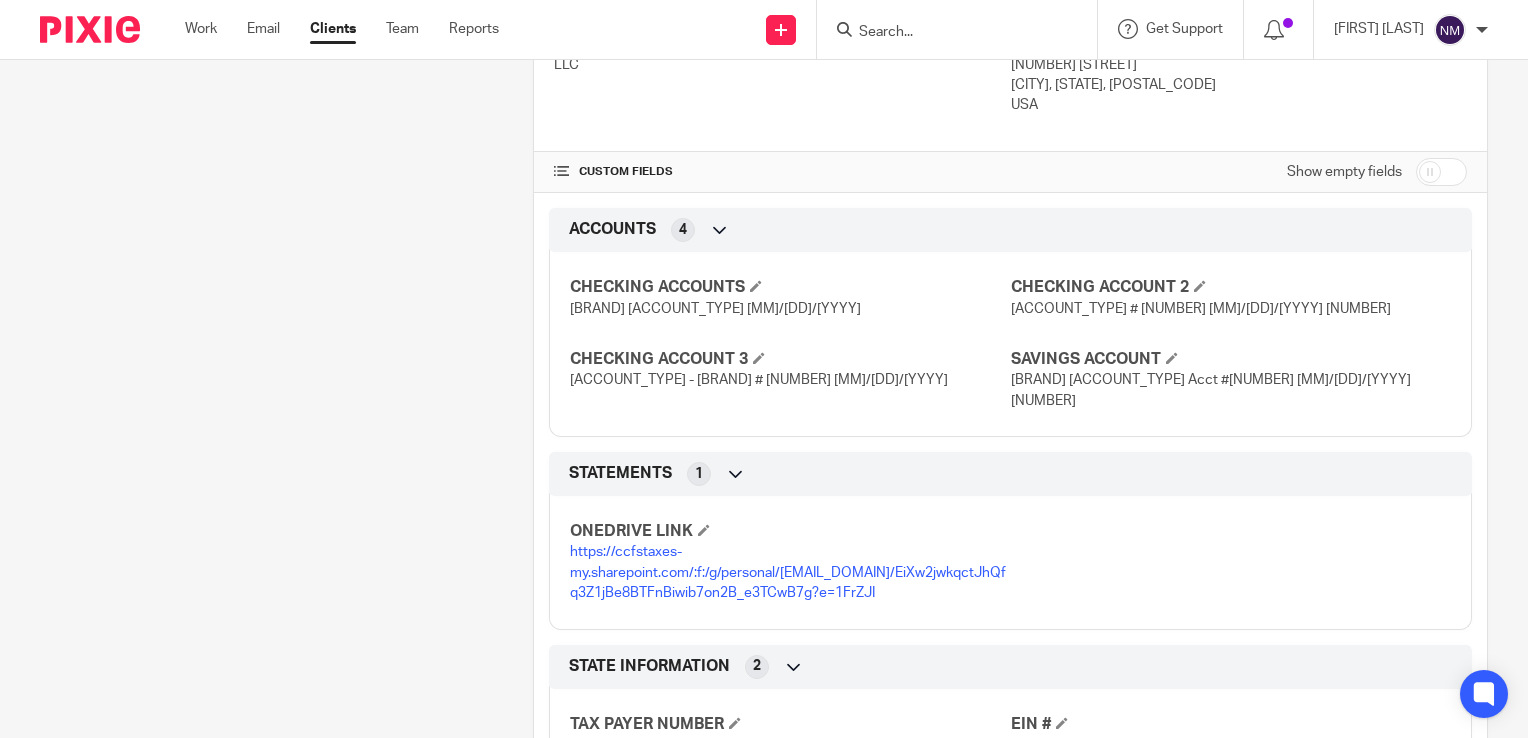 click on "https://ccfstaxes-my.sharepoint.com/:f:/g/personal/angie_ccfsbookkeeping_com/EiXw2jwkqctJhQfq3Z1jBe8BTFnBiwib7on2B_e3TCwB7g?e=1FrZJI" at bounding box center (788, 572) 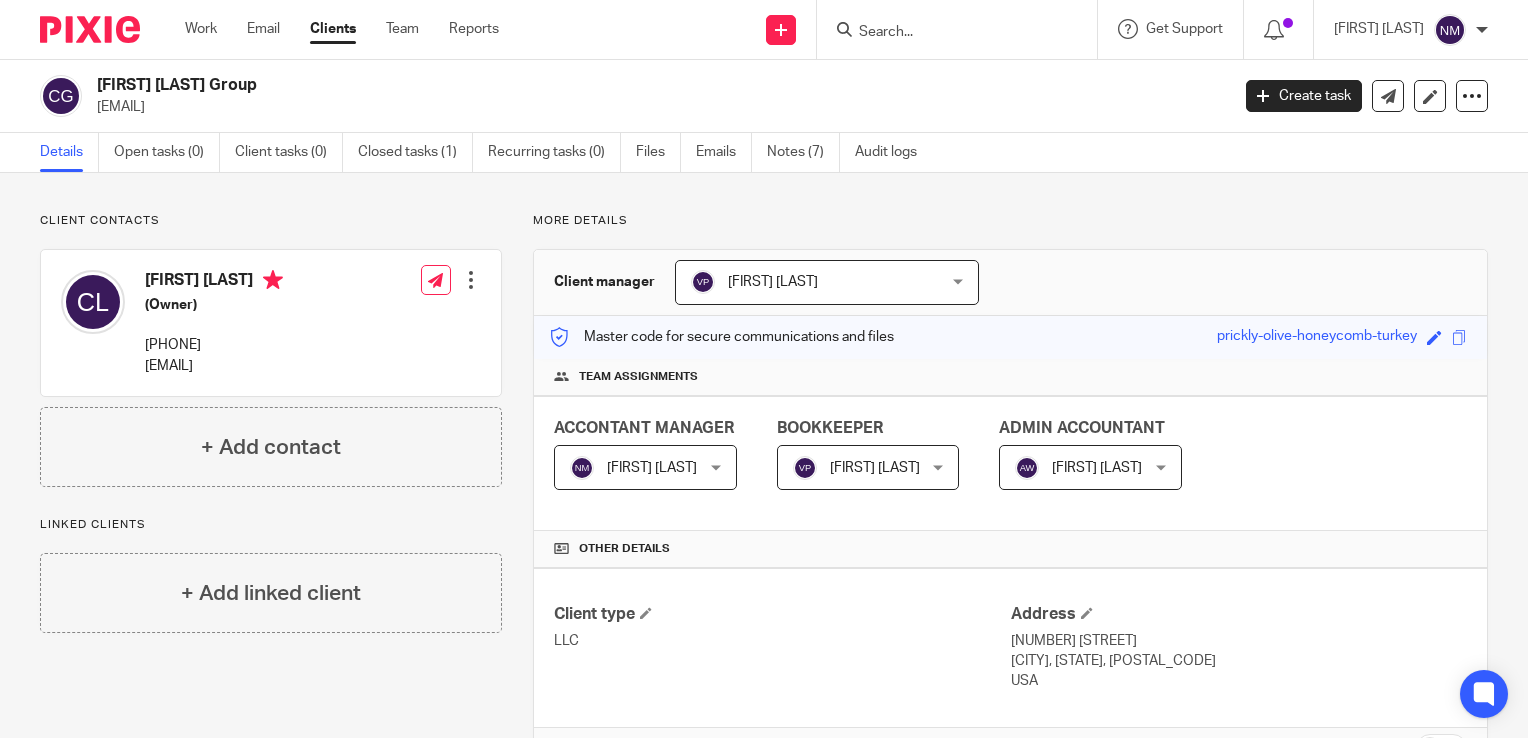 click on "Clients" at bounding box center [333, 29] 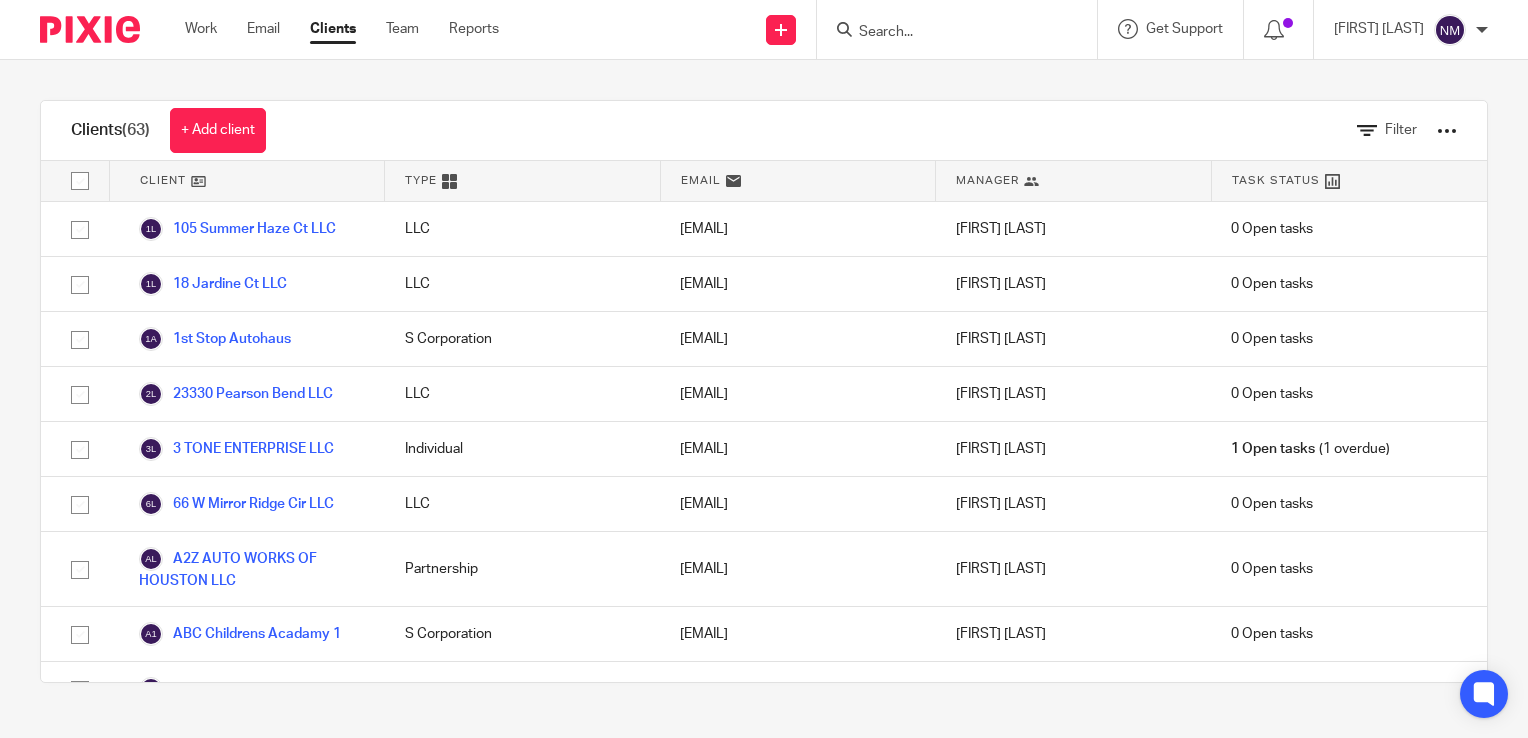 scroll, scrollTop: 0, scrollLeft: 0, axis: both 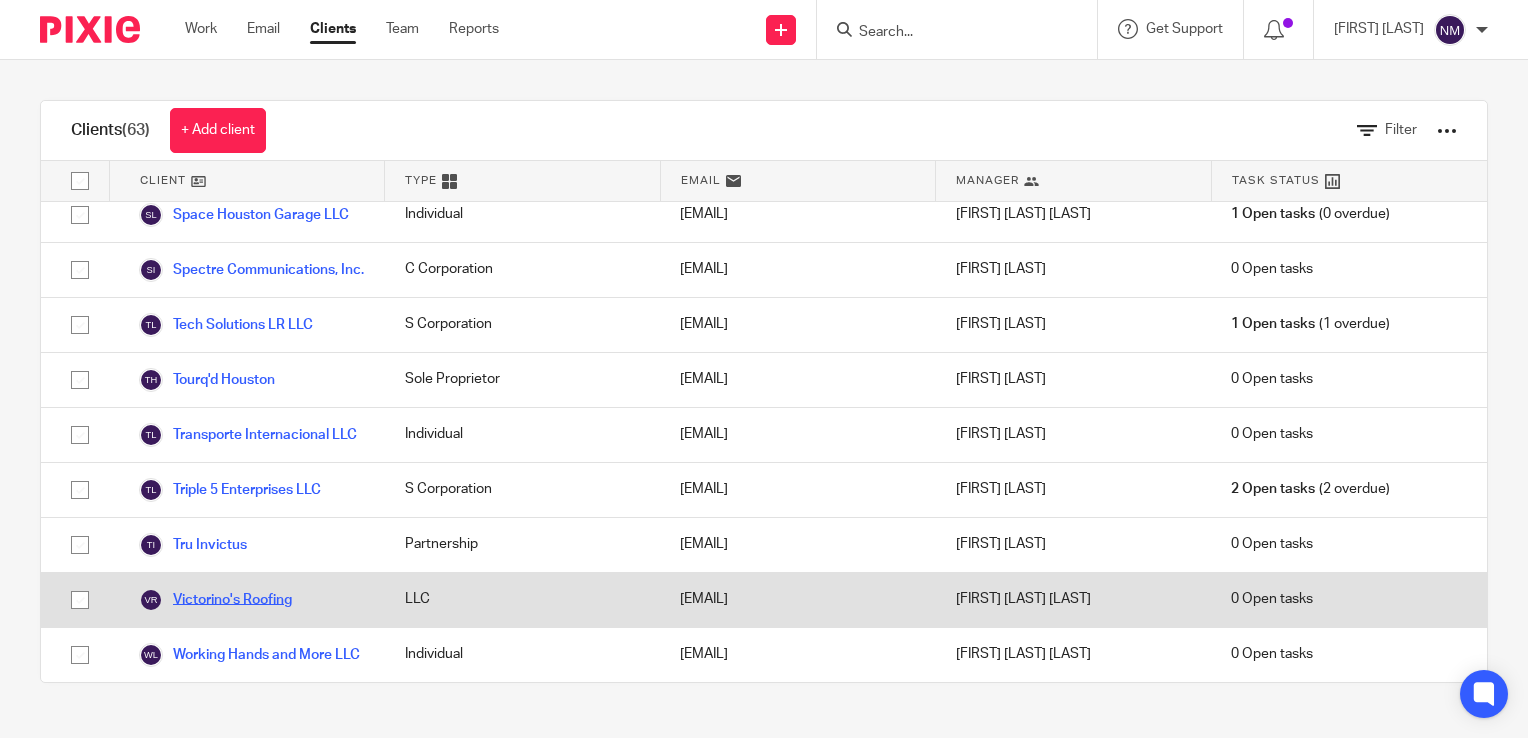 click on "Victorino's Roofing" at bounding box center [215, 600] 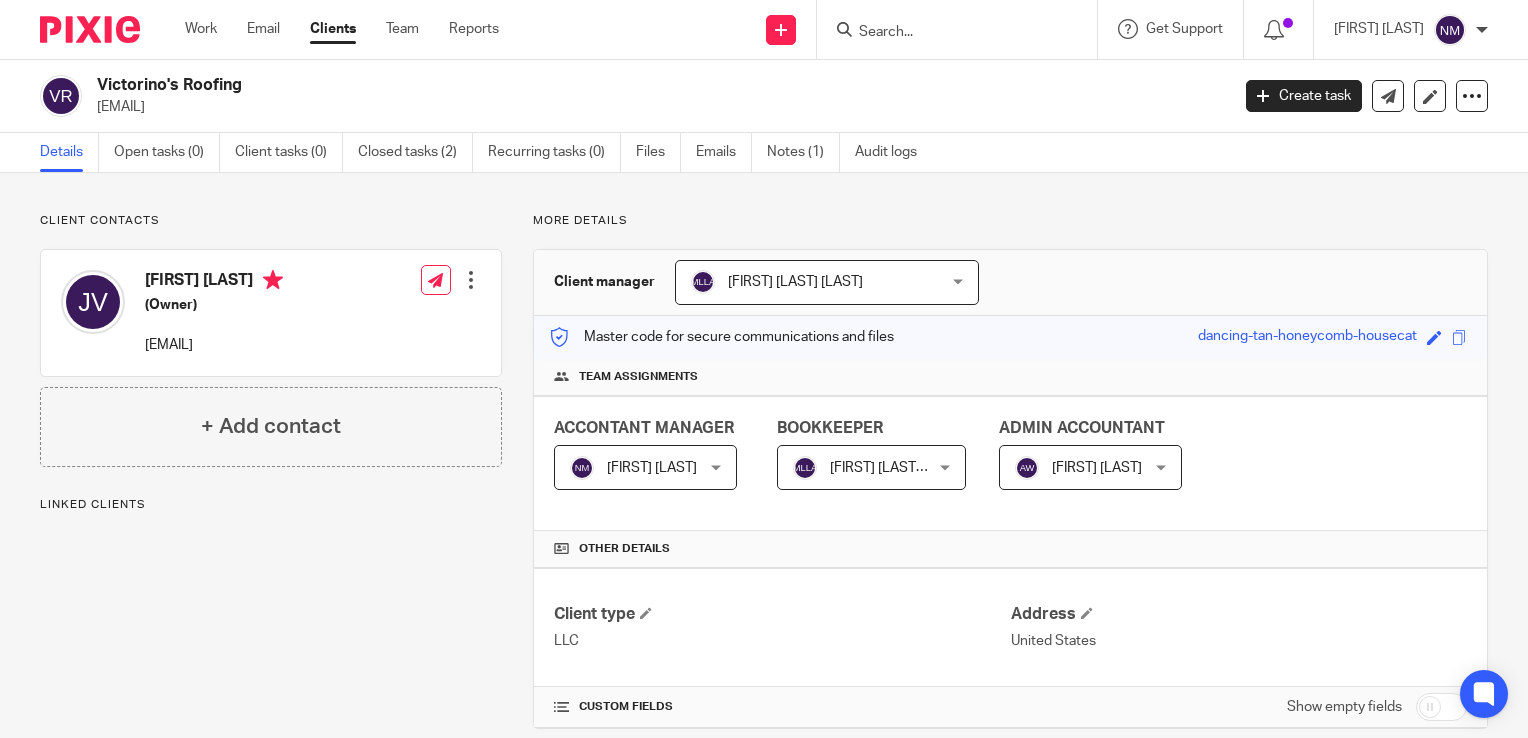scroll, scrollTop: 0, scrollLeft: 0, axis: both 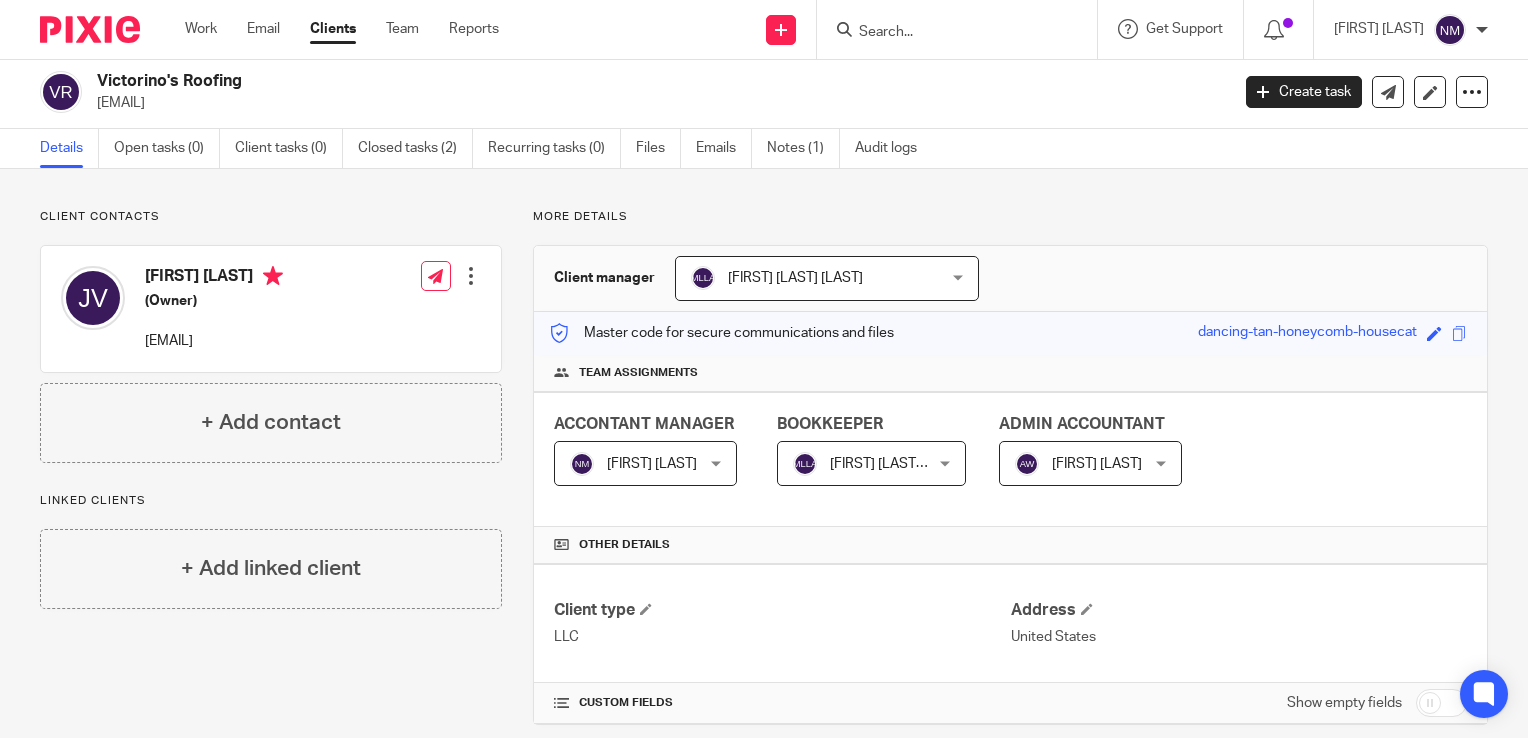 click on "Clients" at bounding box center [333, 29] 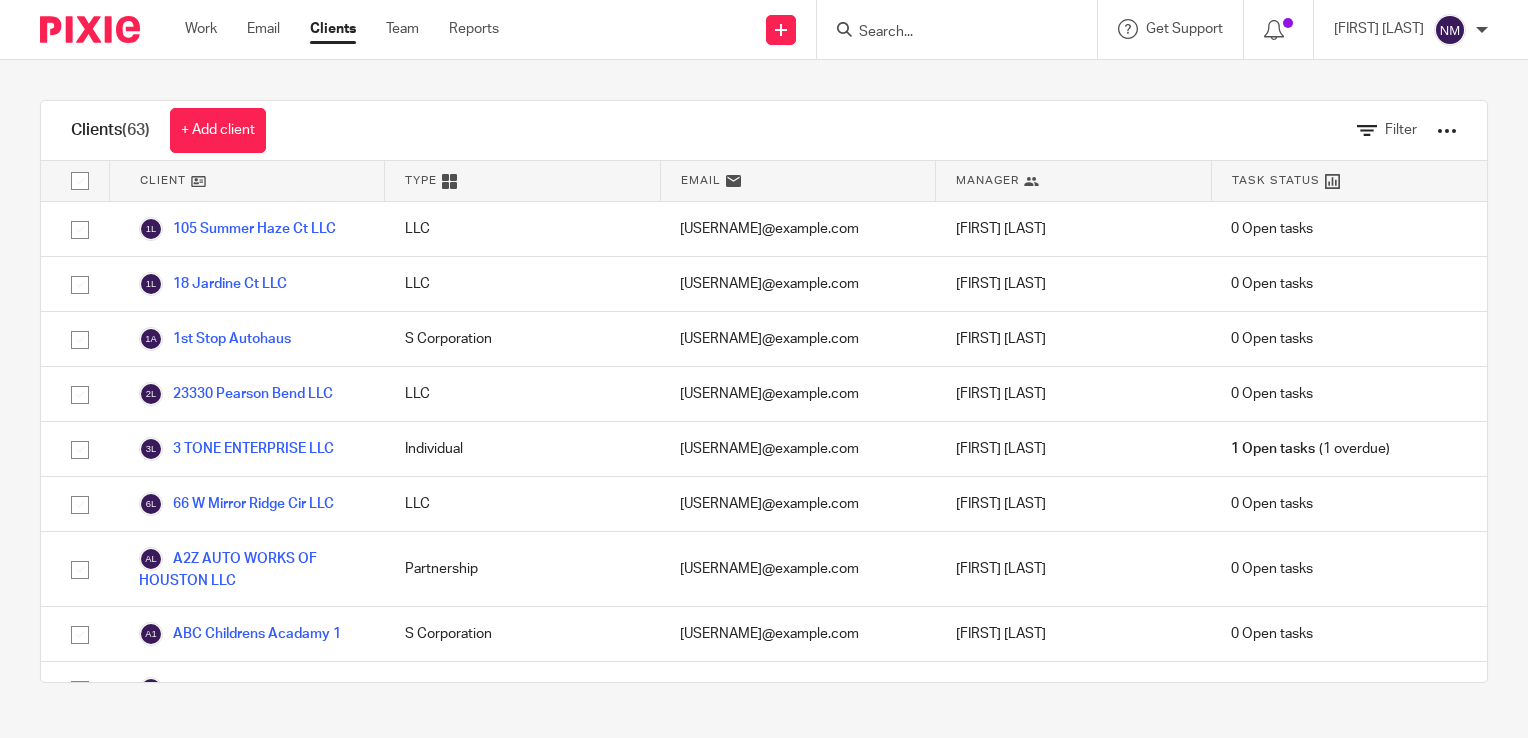 scroll, scrollTop: 0, scrollLeft: 0, axis: both 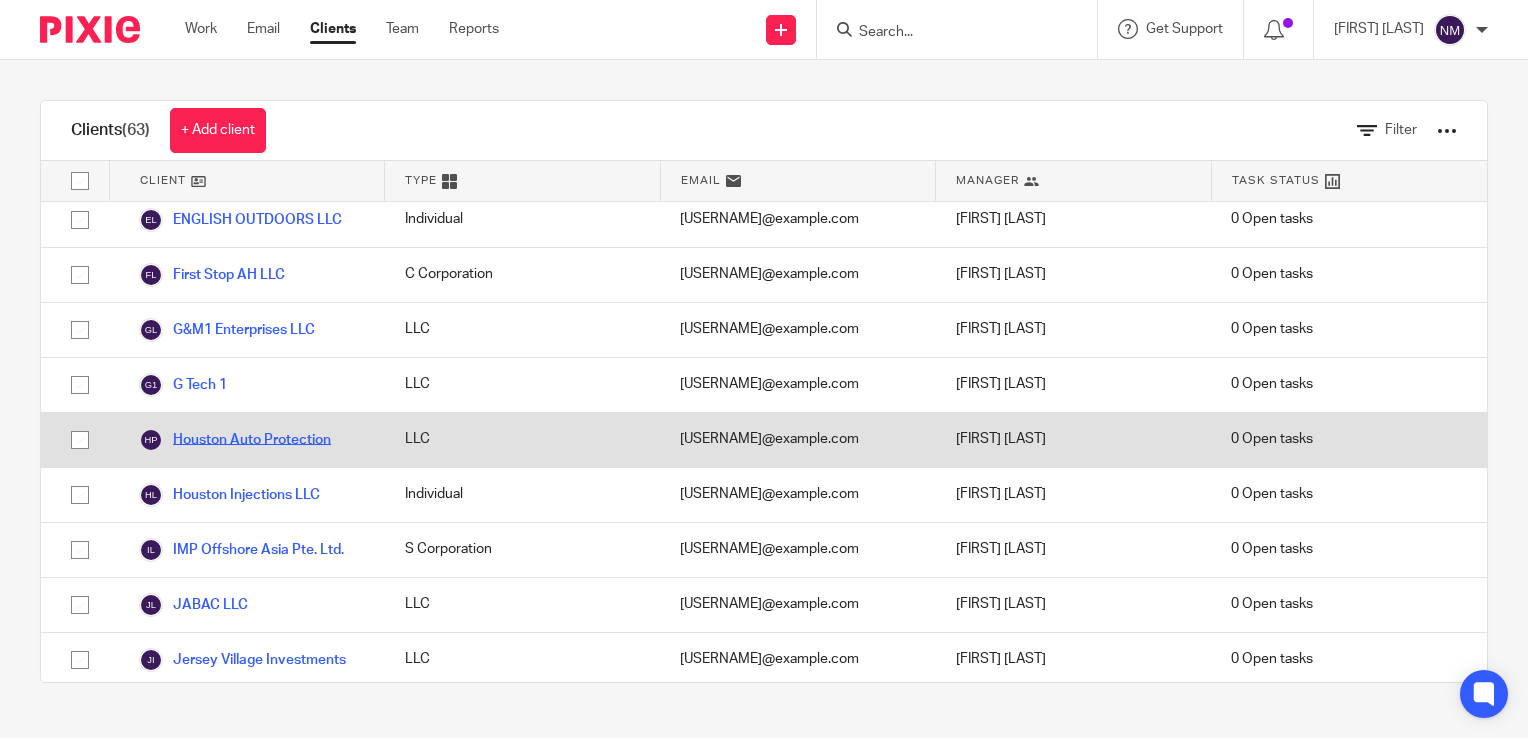 click on "Houston Auto Protection" at bounding box center (235, 440) 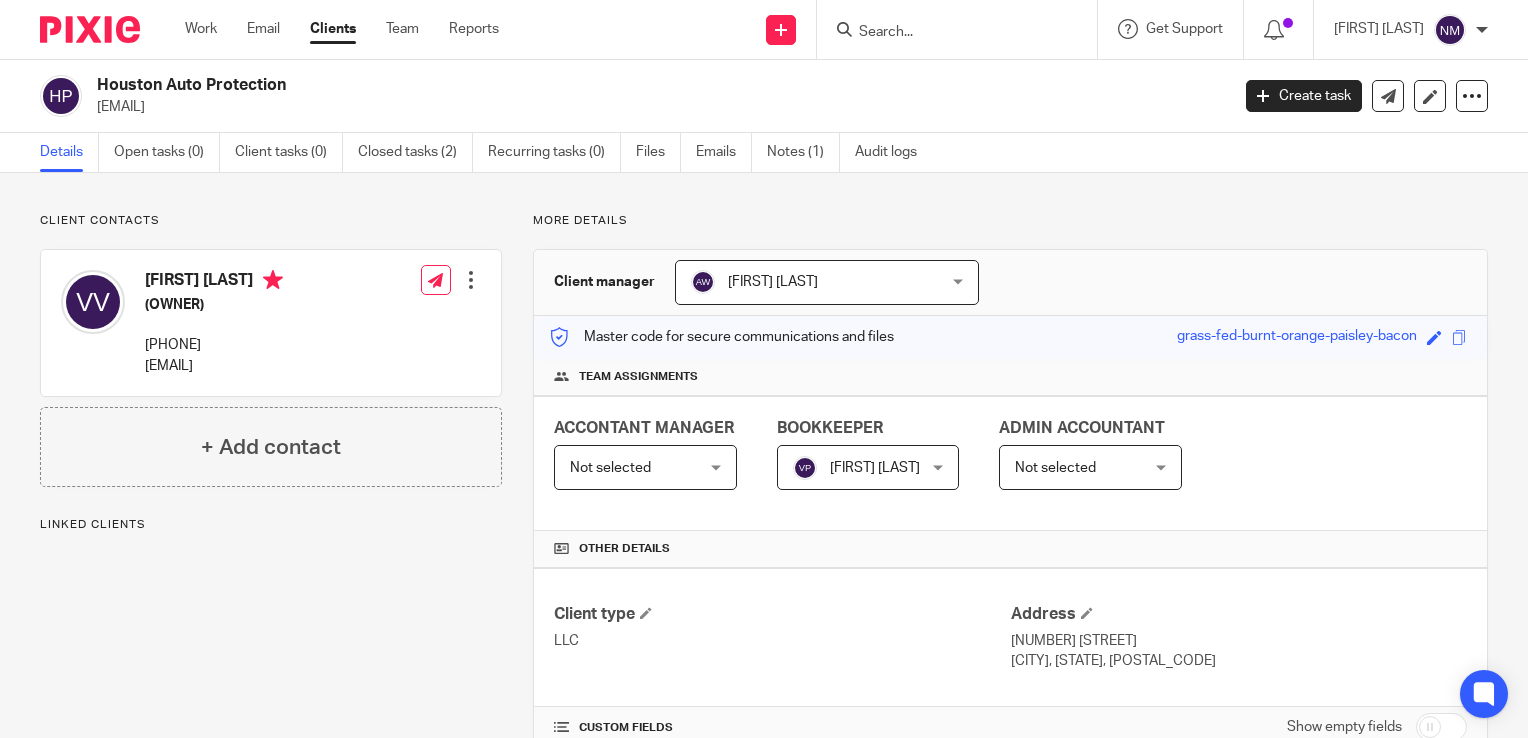 scroll, scrollTop: 0, scrollLeft: 0, axis: both 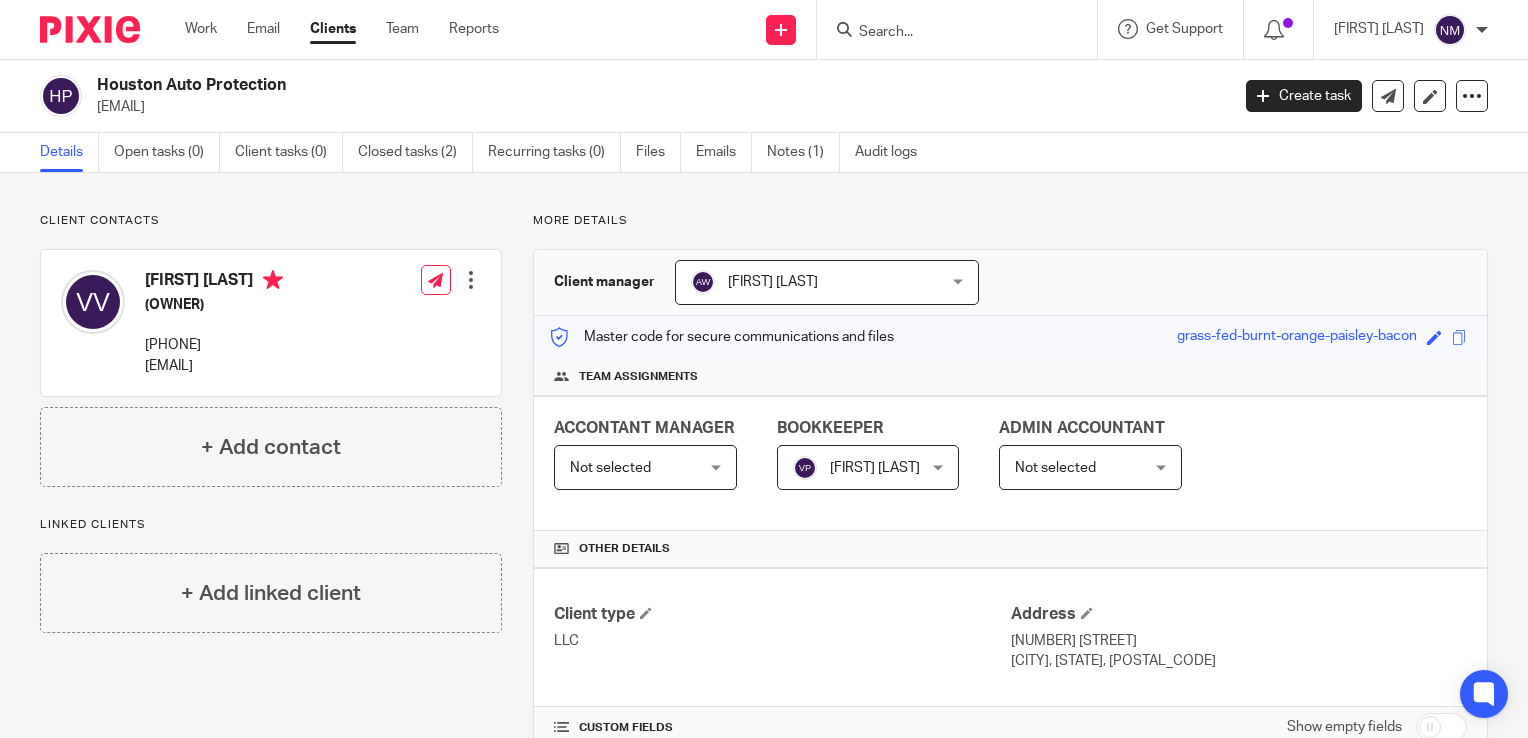 click on "Clients" at bounding box center [333, 29] 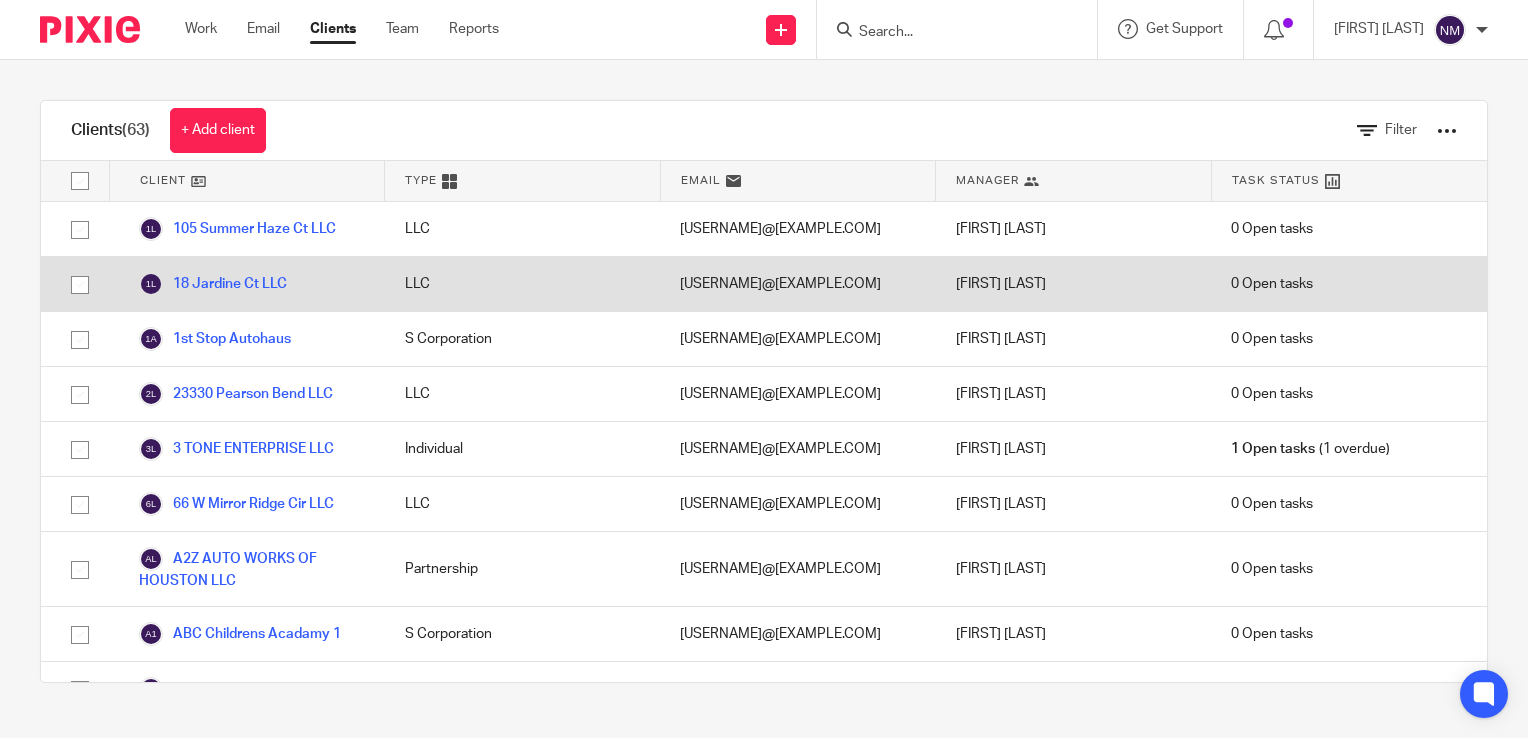 scroll, scrollTop: 0, scrollLeft: 0, axis: both 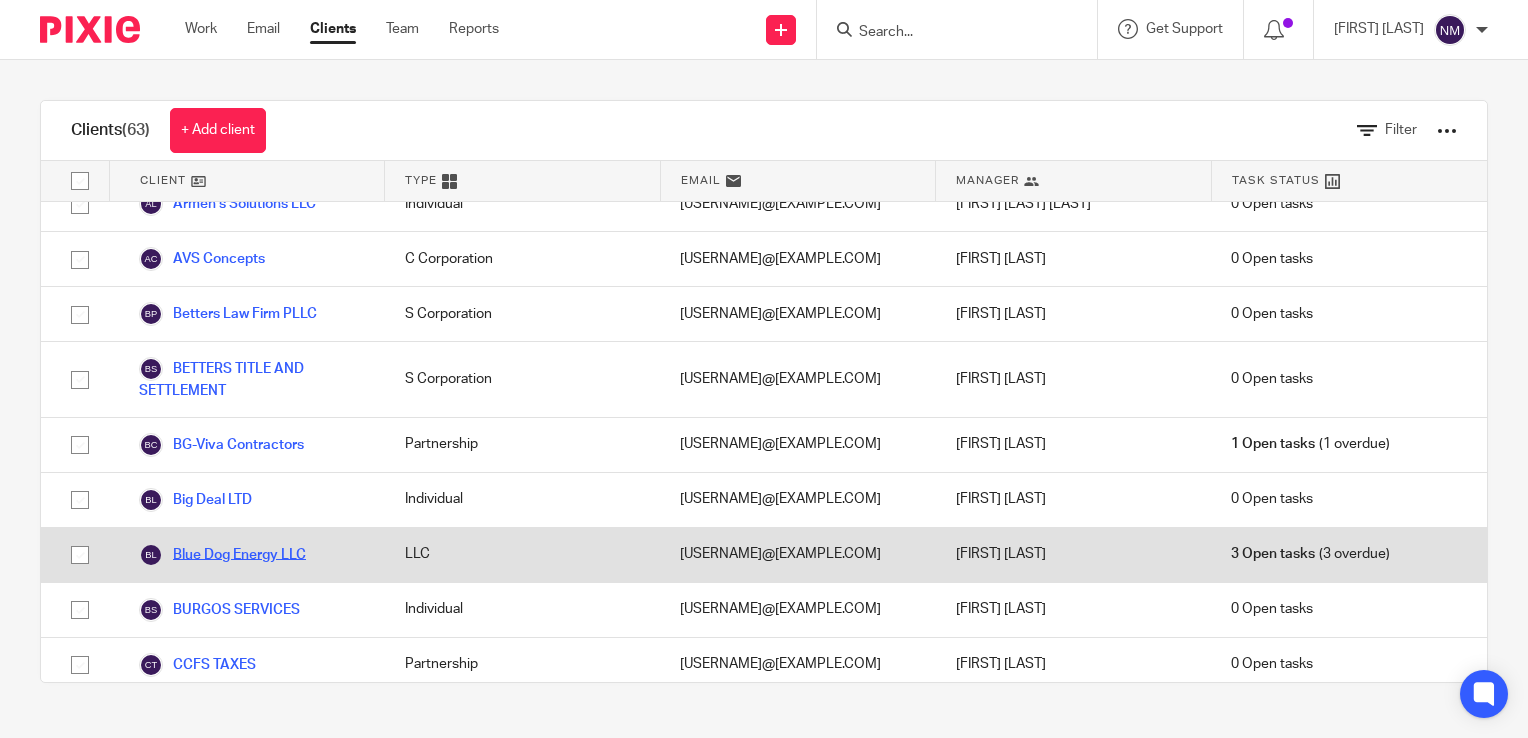 click on "Blue Dog Energy LLC" at bounding box center (222, 555) 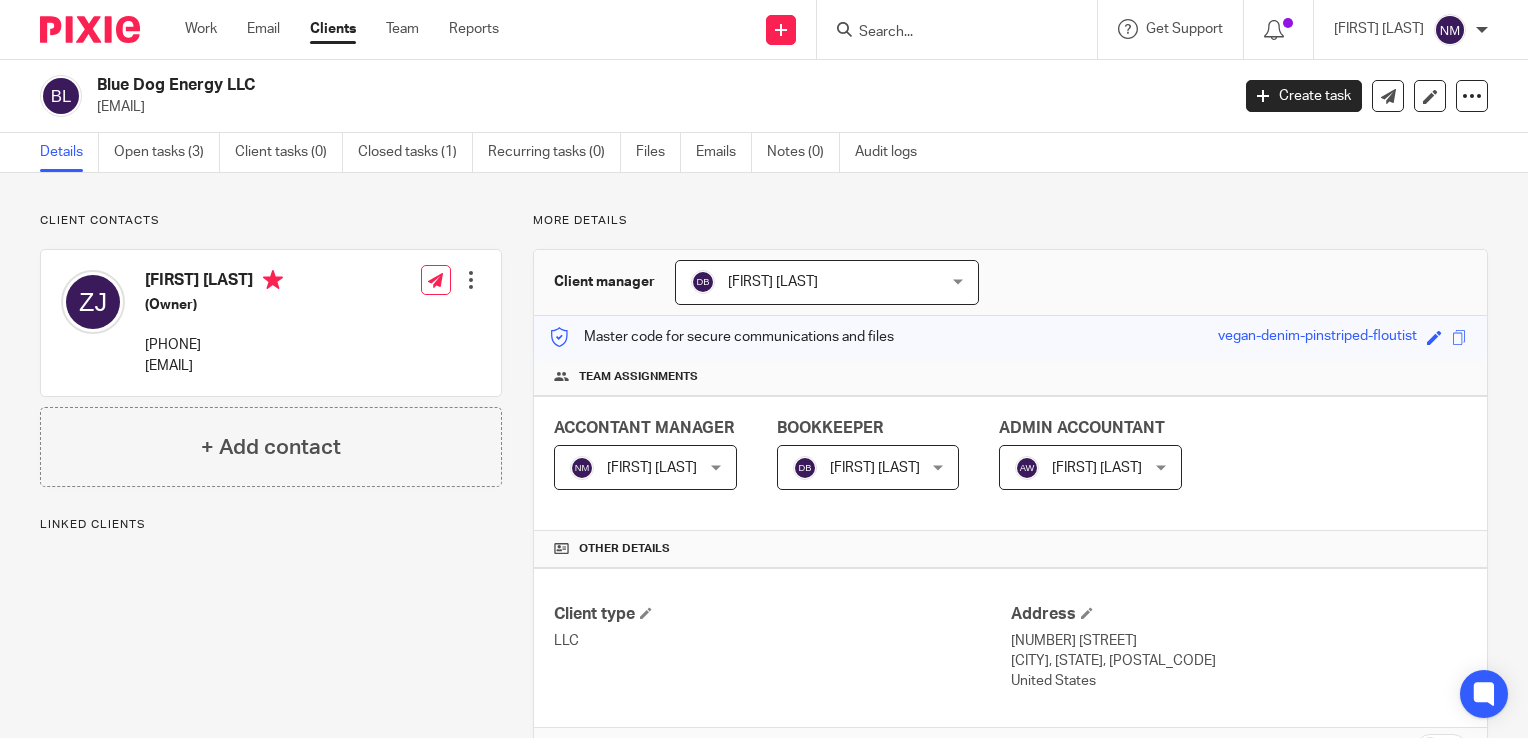 scroll, scrollTop: 0, scrollLeft: 0, axis: both 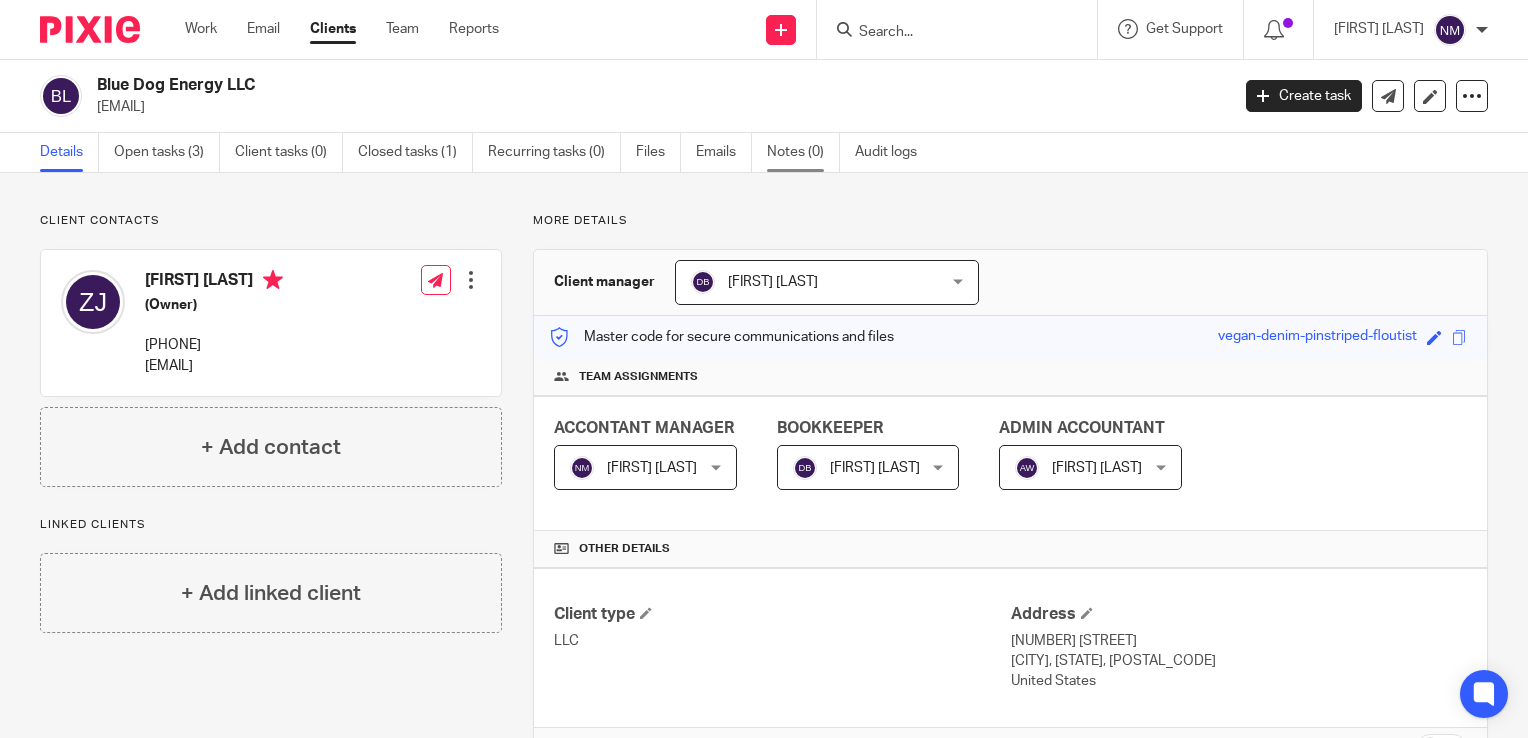 click on "Notes (0)" at bounding box center [803, 152] 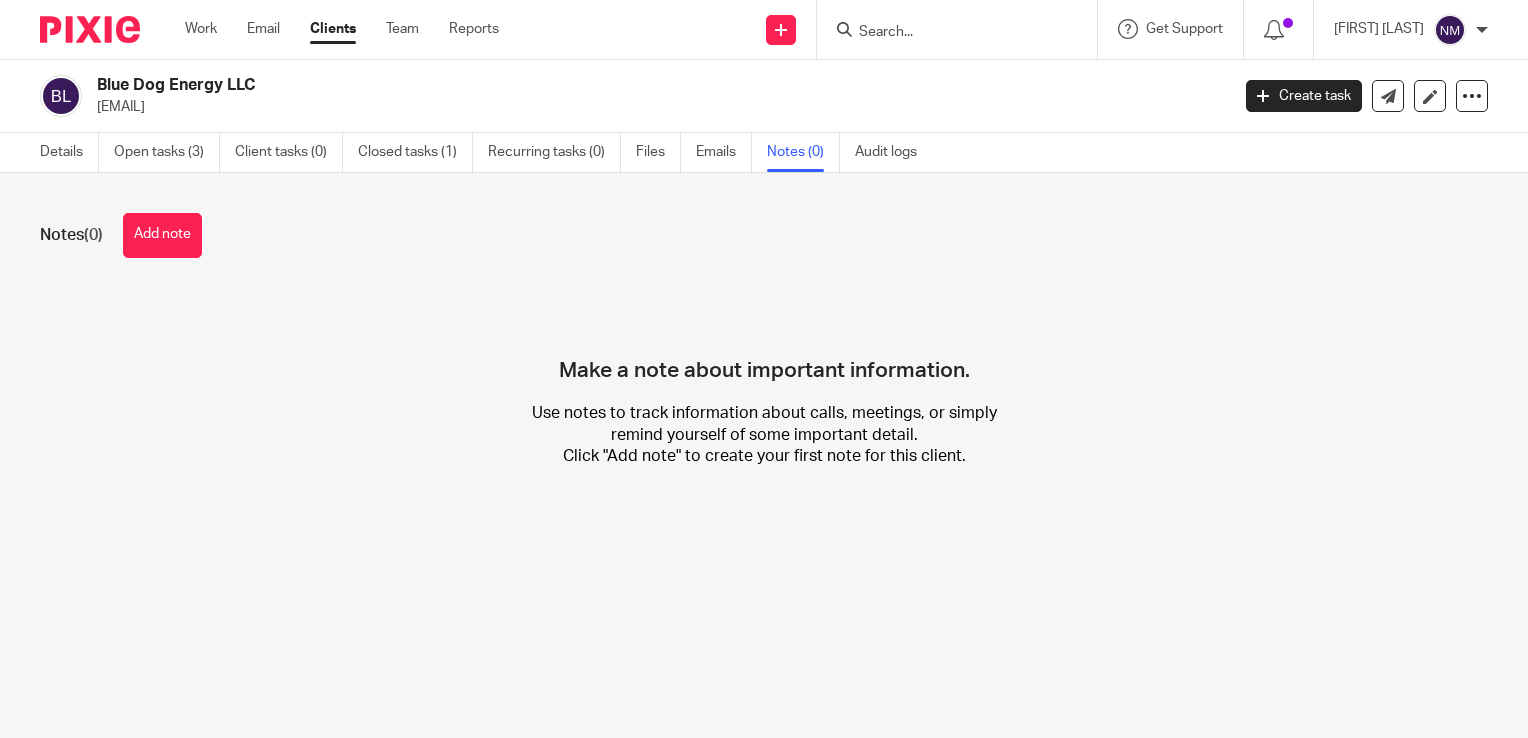 scroll, scrollTop: 0, scrollLeft: 0, axis: both 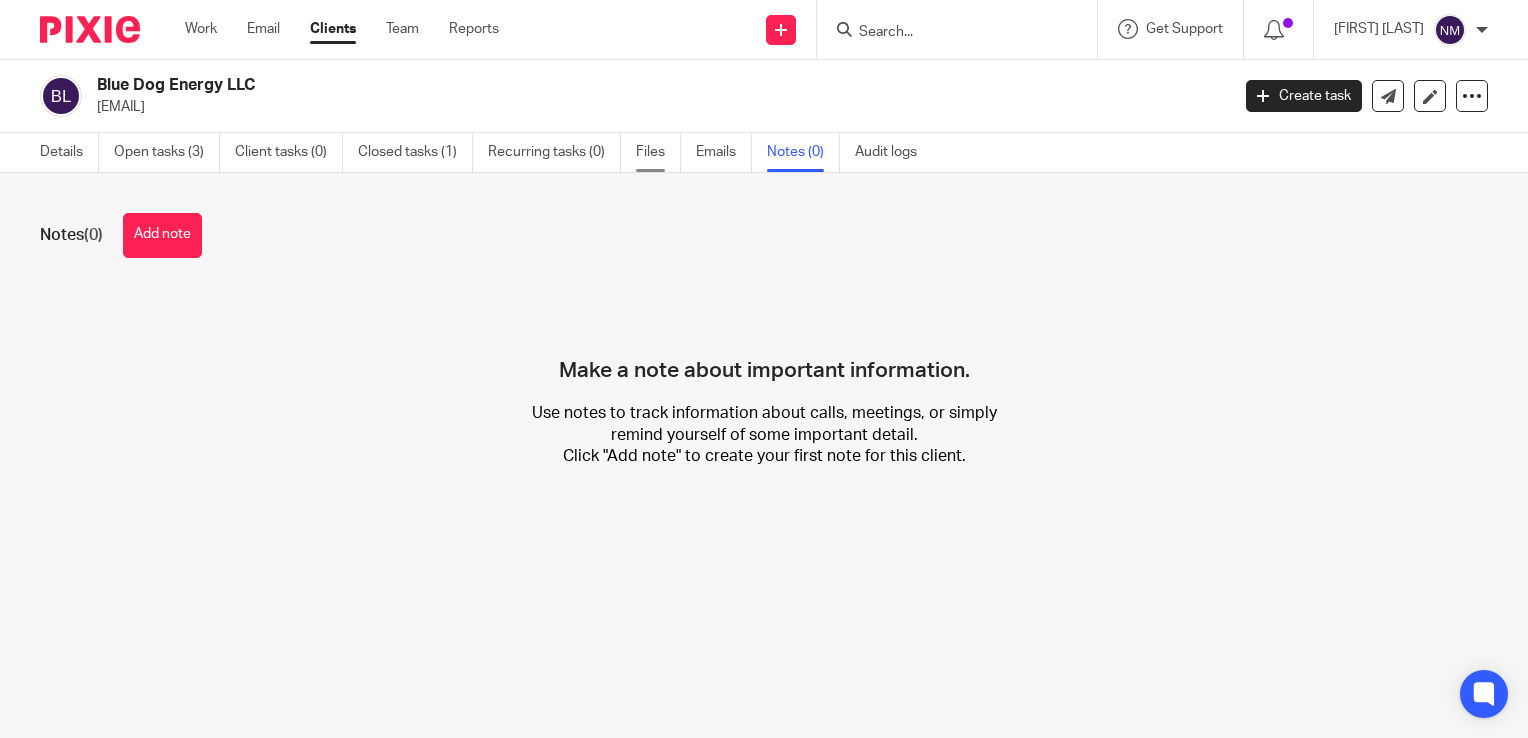 click on "Files" at bounding box center (658, 152) 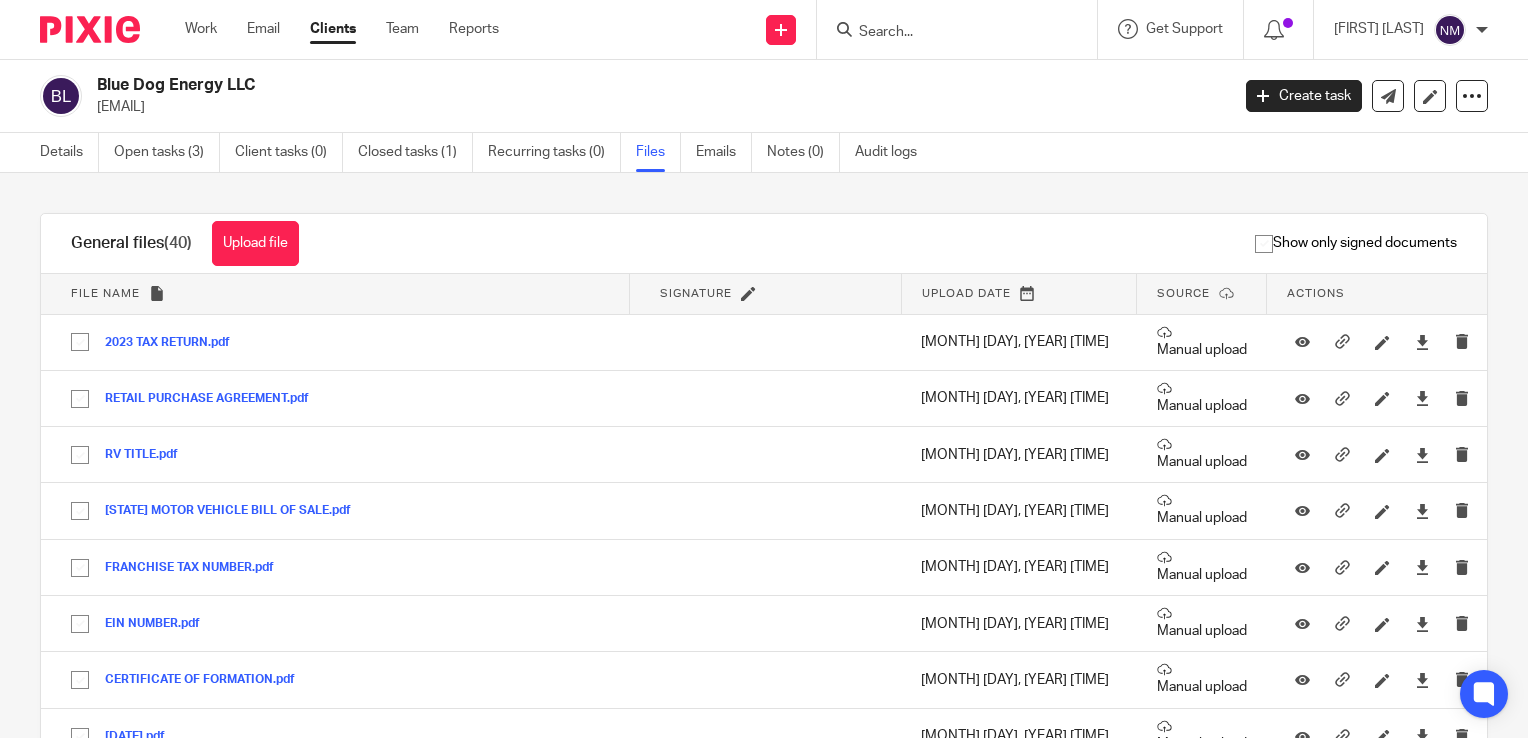 scroll, scrollTop: 0, scrollLeft: 0, axis: both 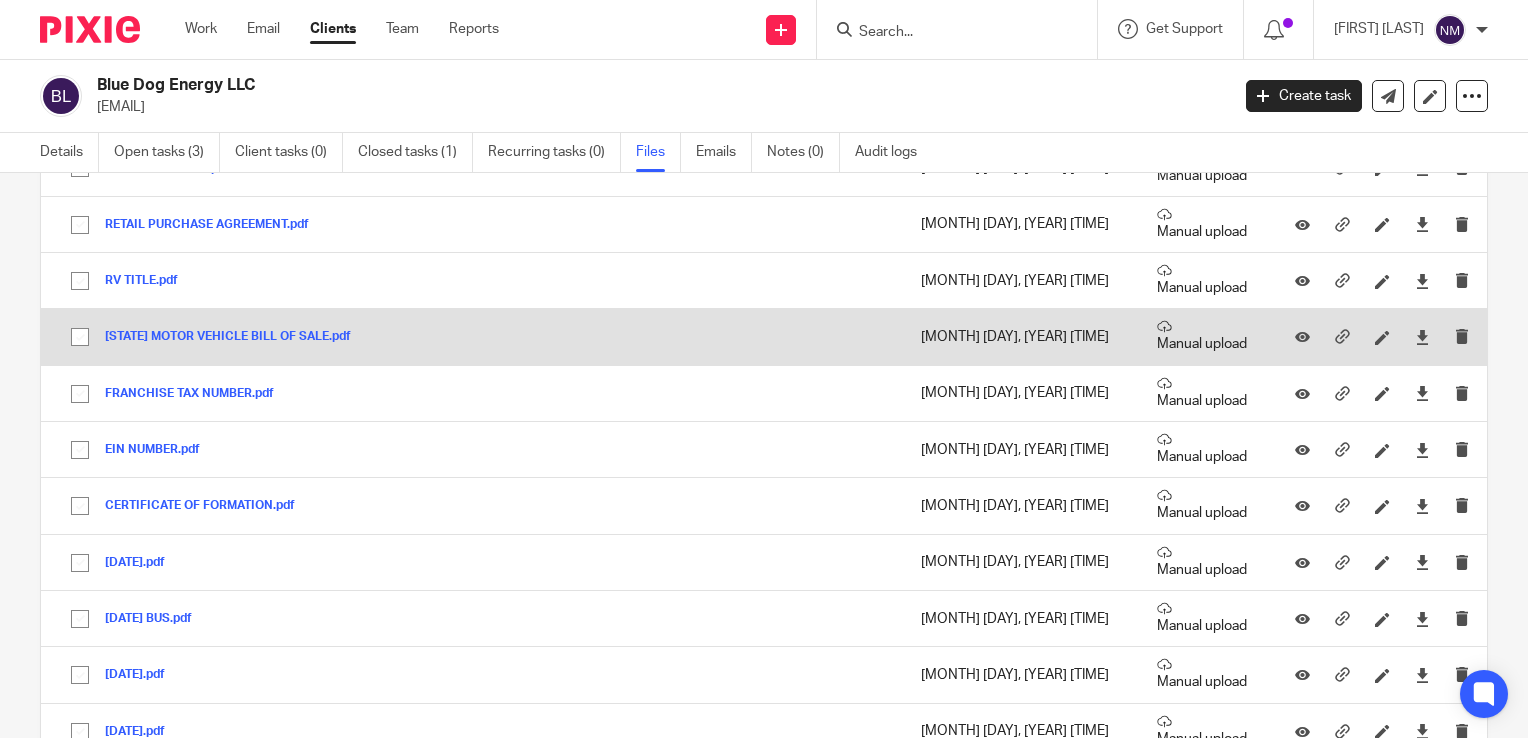 click on "[STATE] MOTOR VEHICLE BILL OF SALE.pdf" at bounding box center (235, 337) 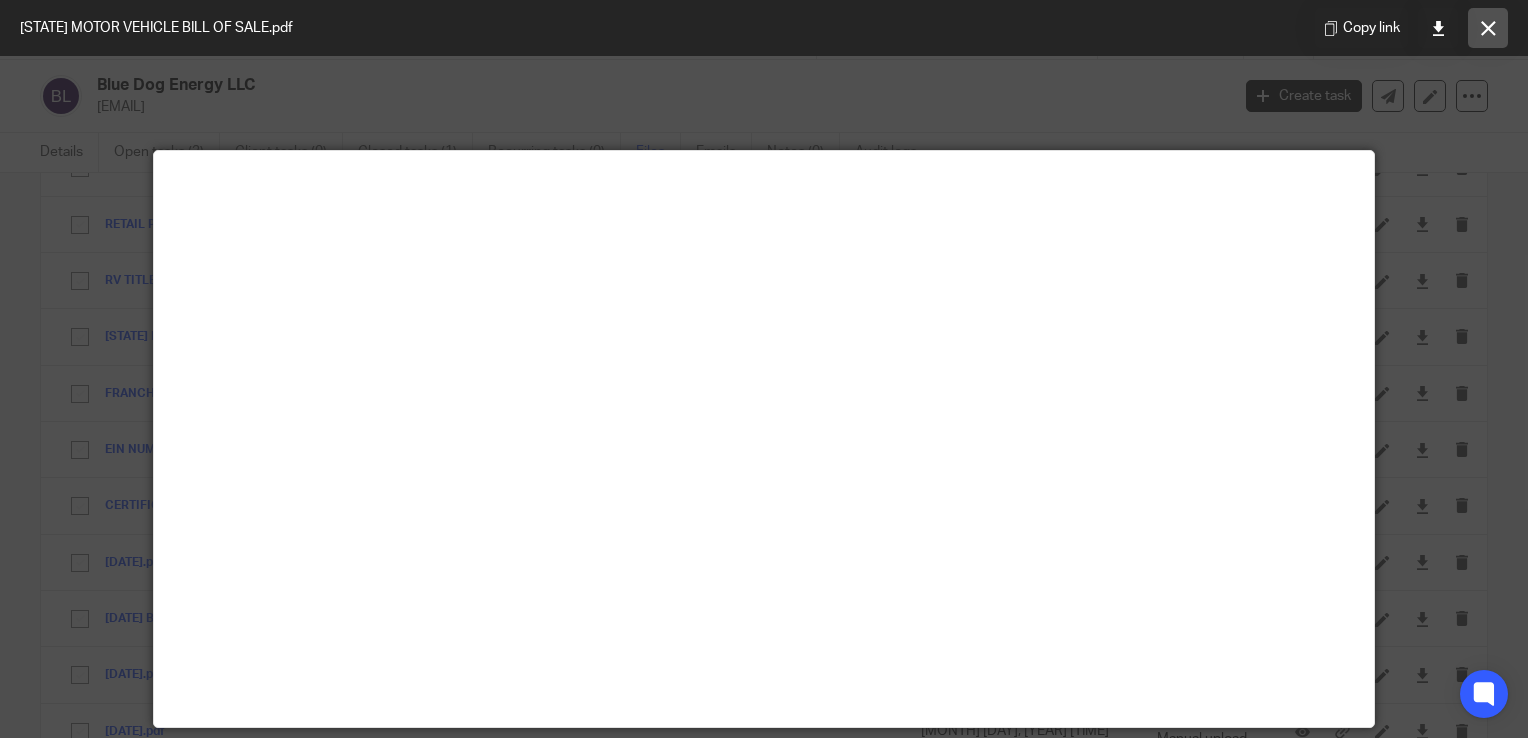click at bounding box center [1488, 28] 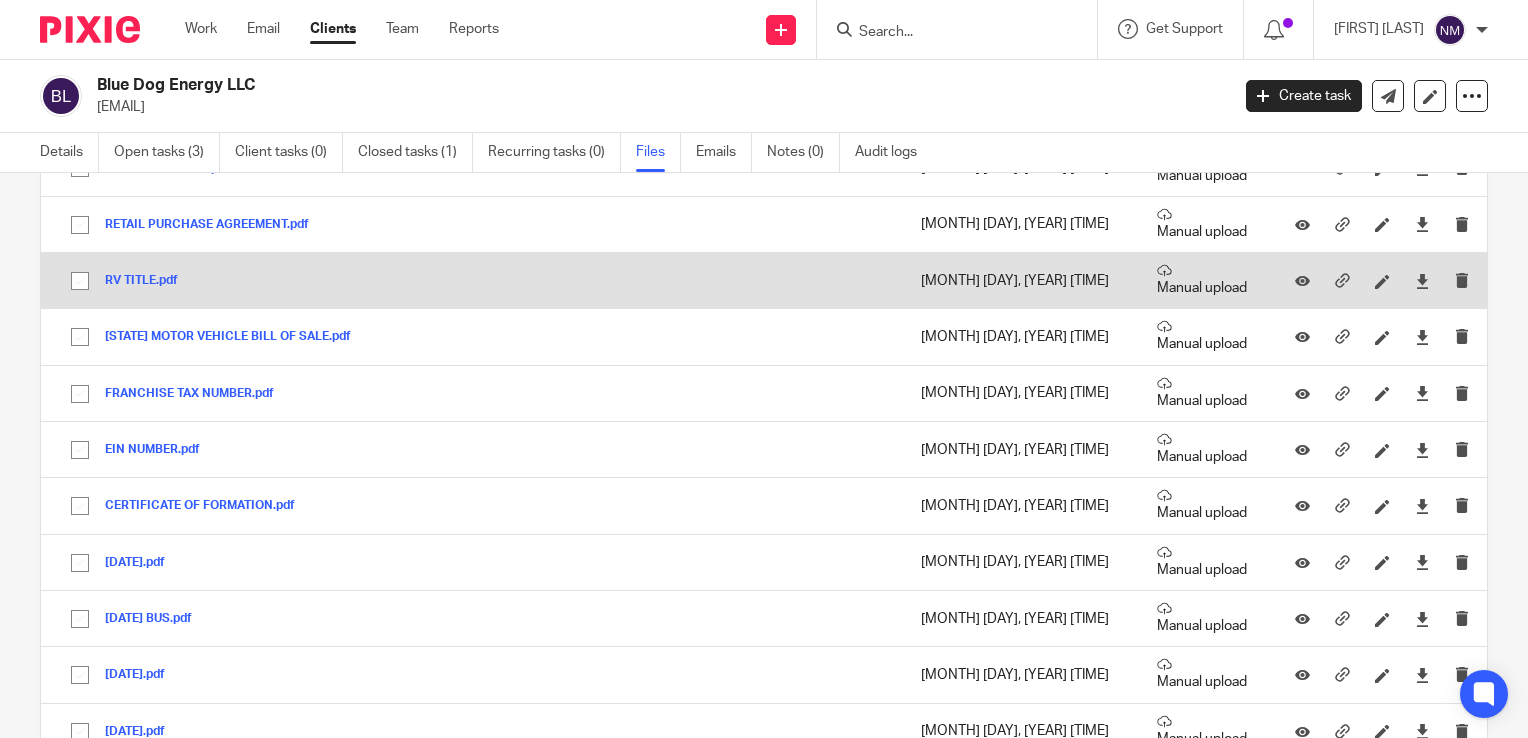 click on "RV TITLE.pdf" at bounding box center [149, 281] 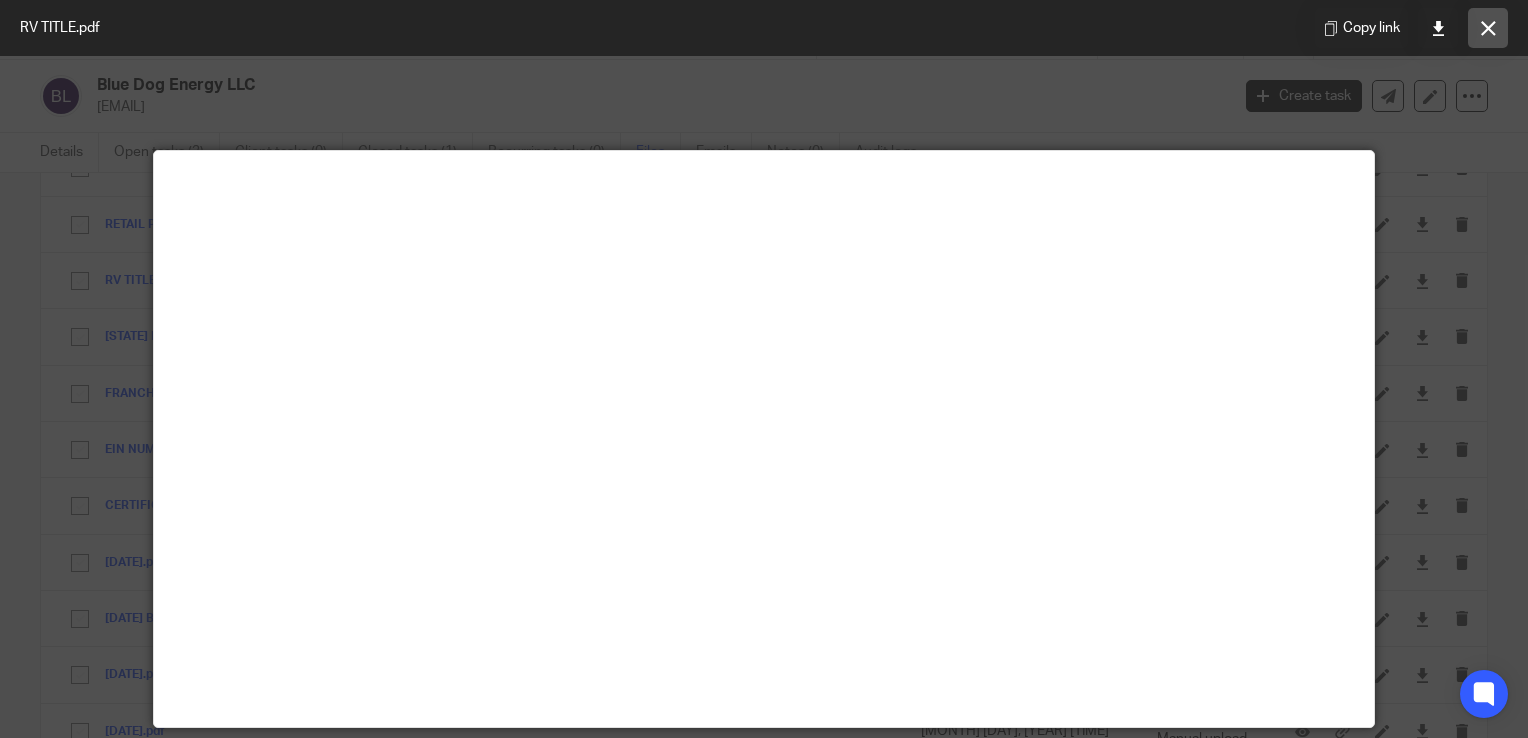 click at bounding box center (1488, 28) 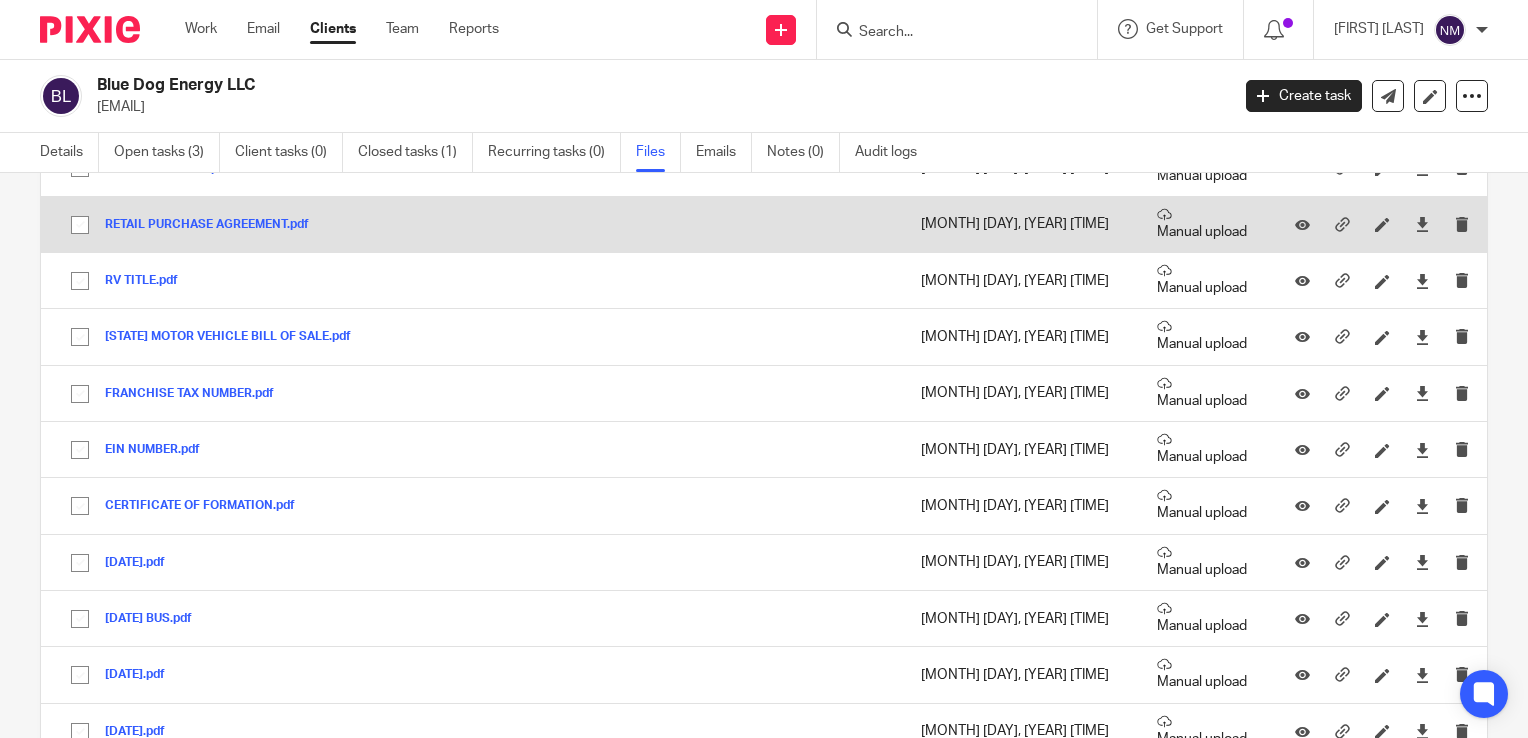 click on "RETAIL PURCHASE AGREEMENT.pdf" at bounding box center (214, 225) 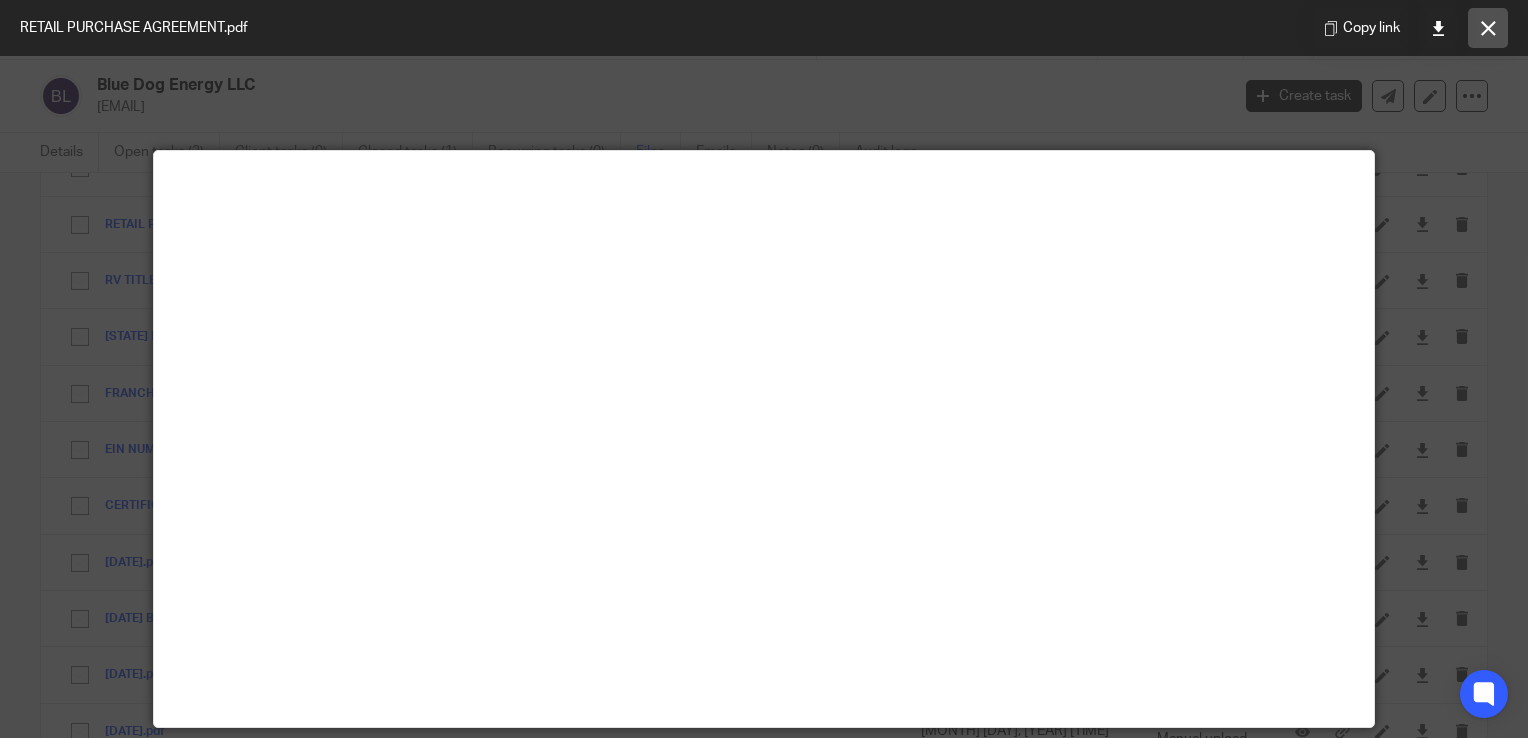 click at bounding box center [1488, 28] 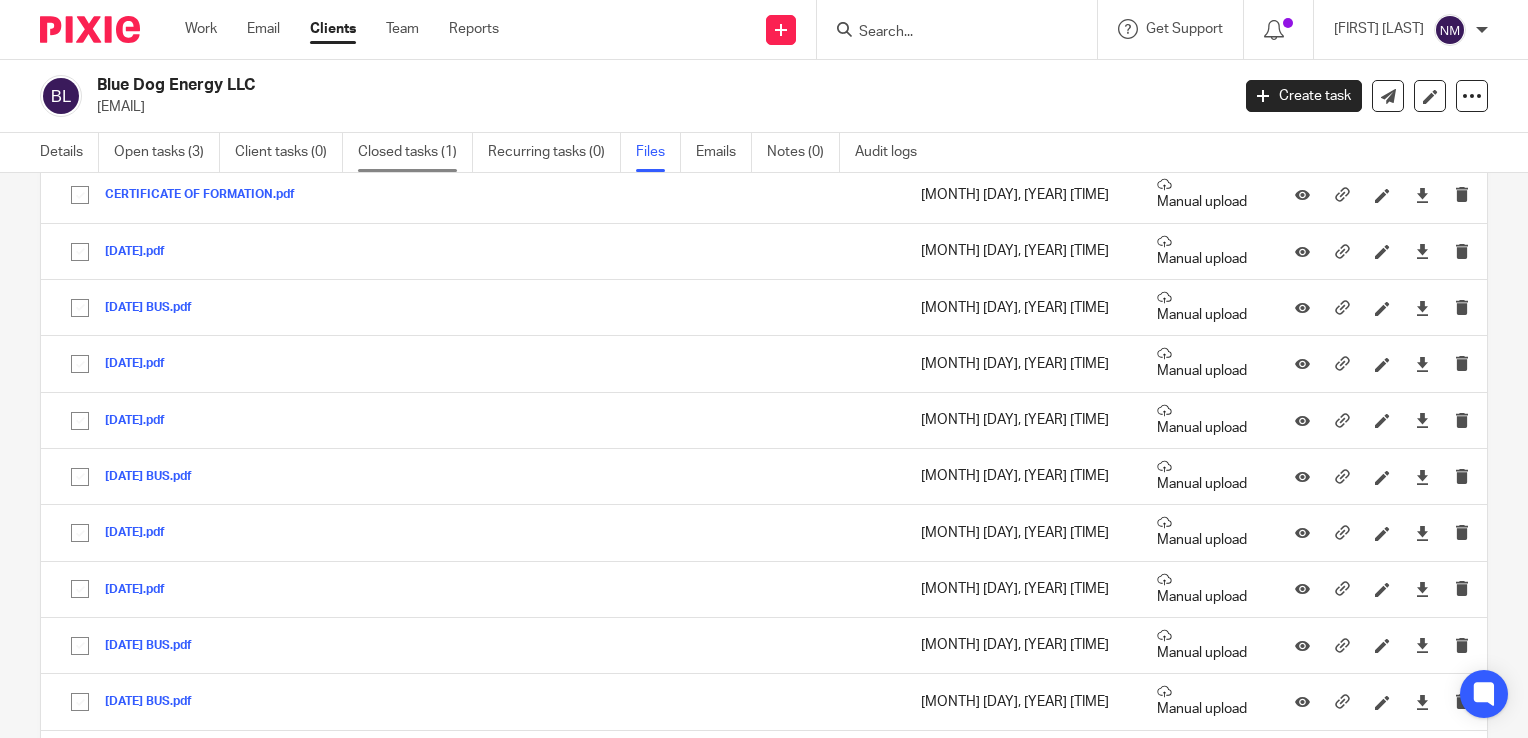 scroll, scrollTop: 472, scrollLeft: 0, axis: vertical 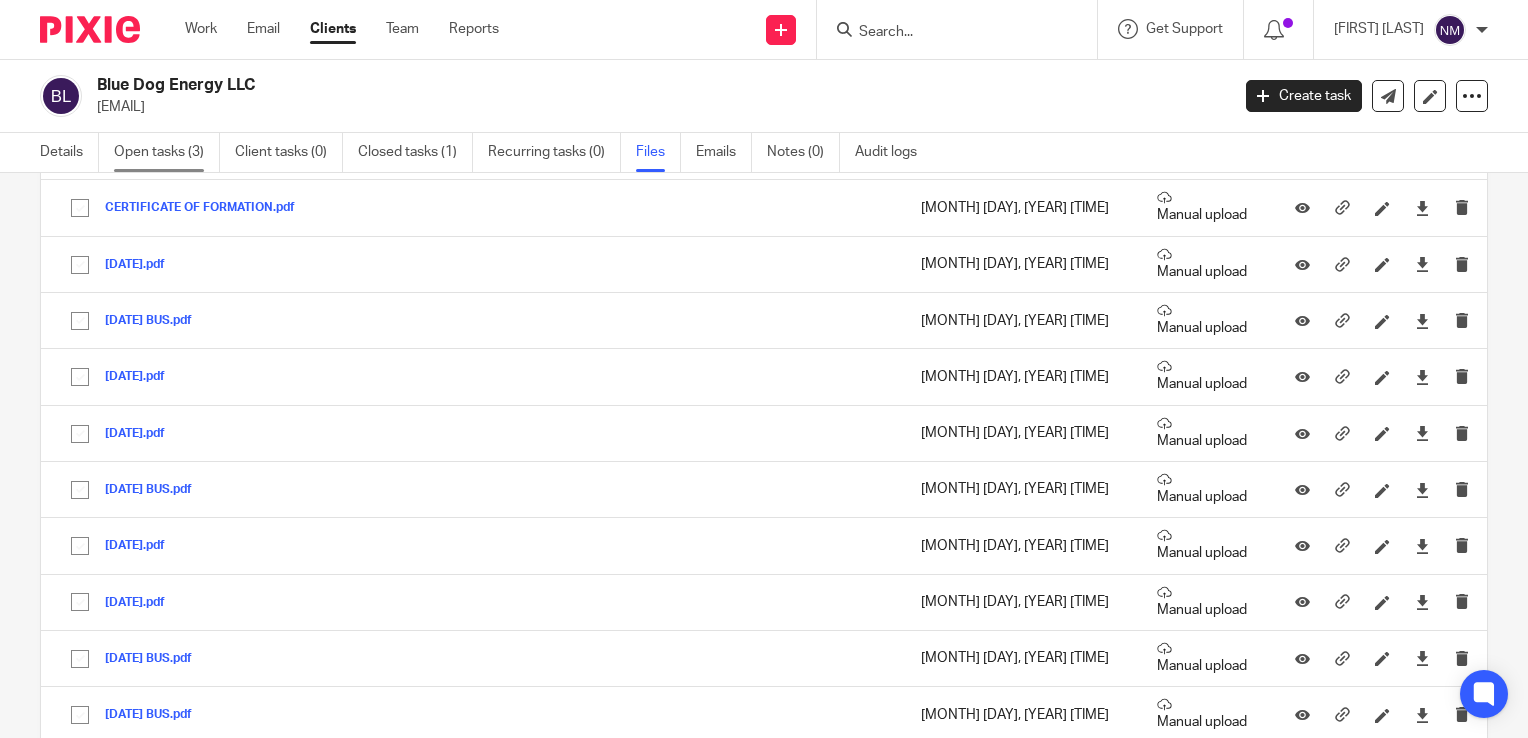 click on "Open tasks (3)" at bounding box center (167, 152) 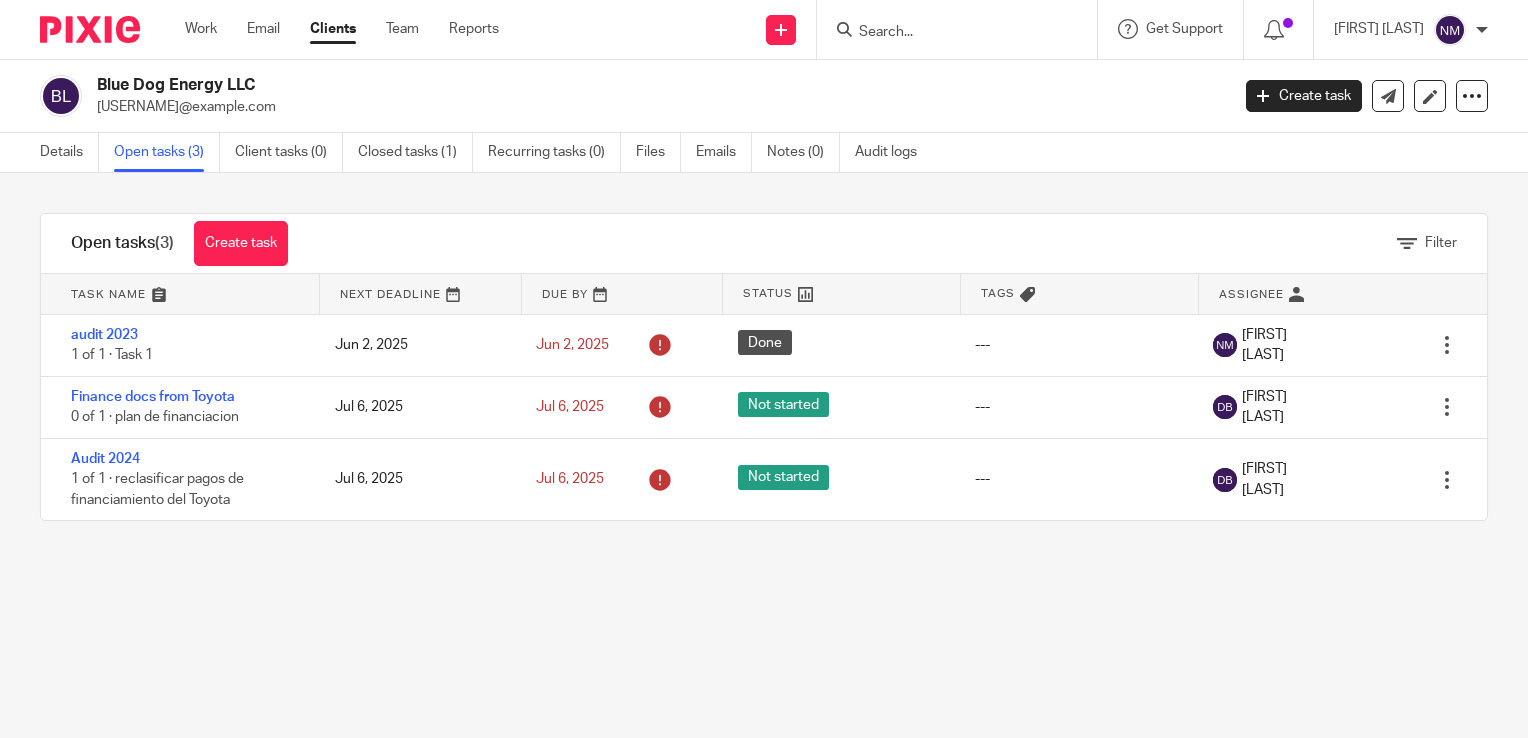 scroll, scrollTop: 0, scrollLeft: 0, axis: both 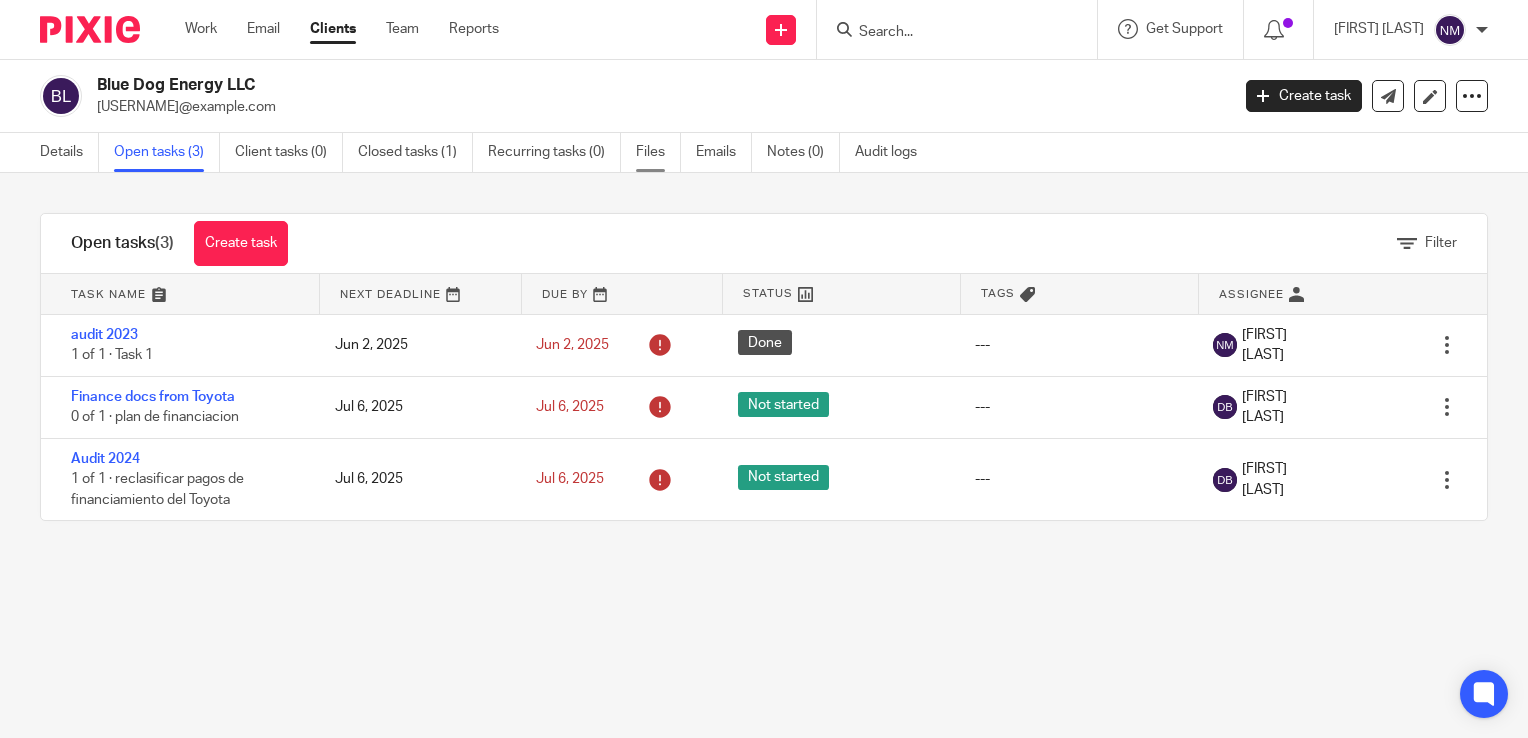 click on "Files" at bounding box center [658, 152] 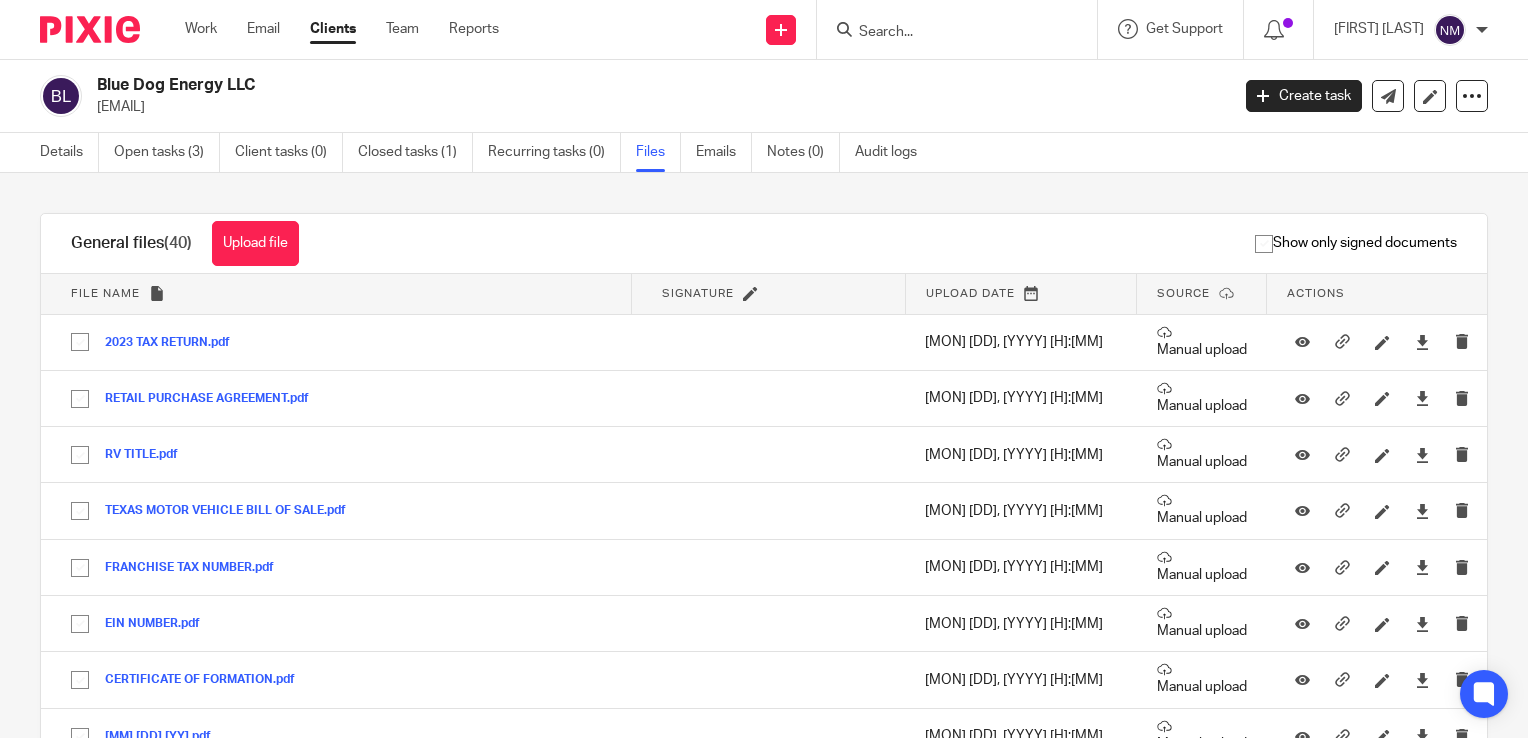 scroll, scrollTop: 0, scrollLeft: 0, axis: both 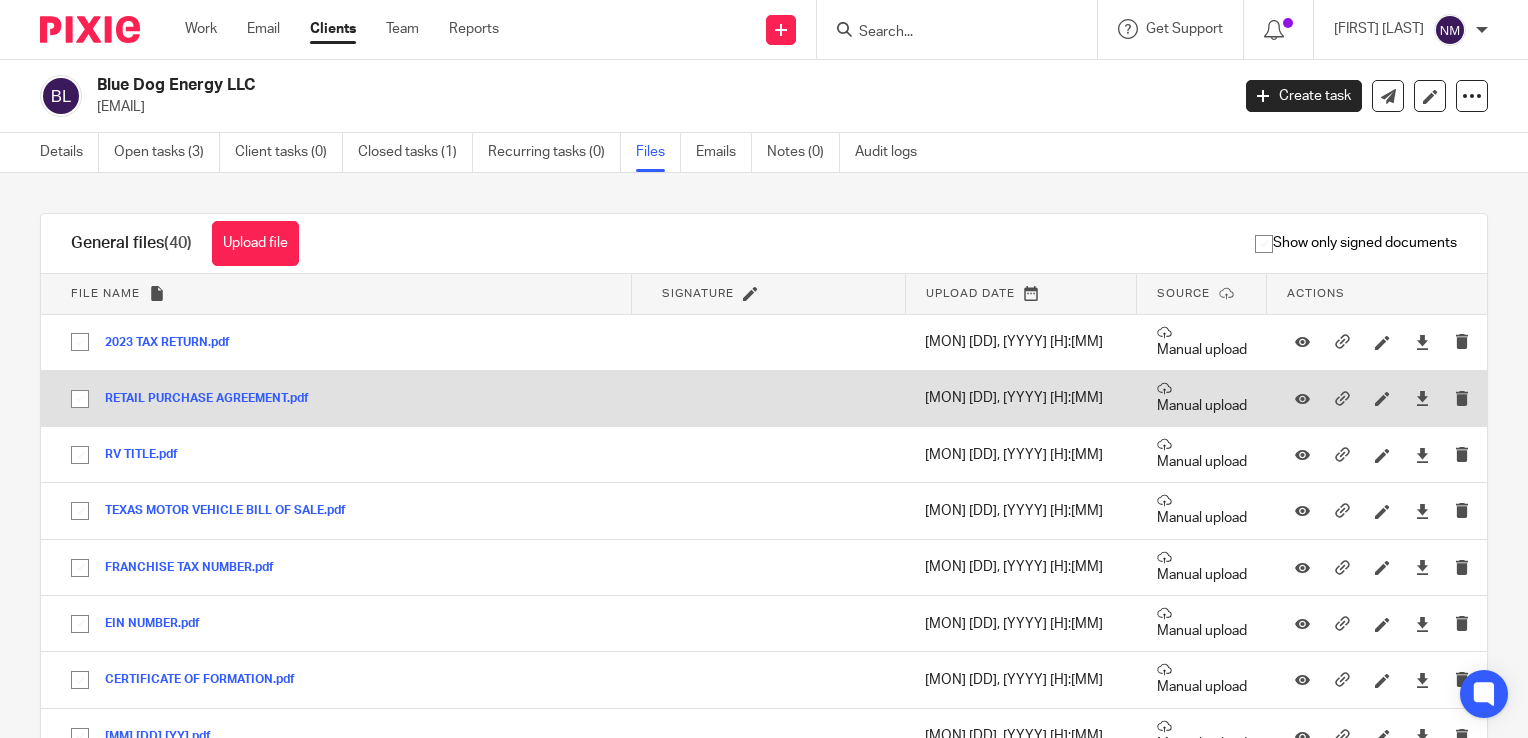 click on "RETAIL PURCHASE AGREEMENT.pdf" at bounding box center (214, 399) 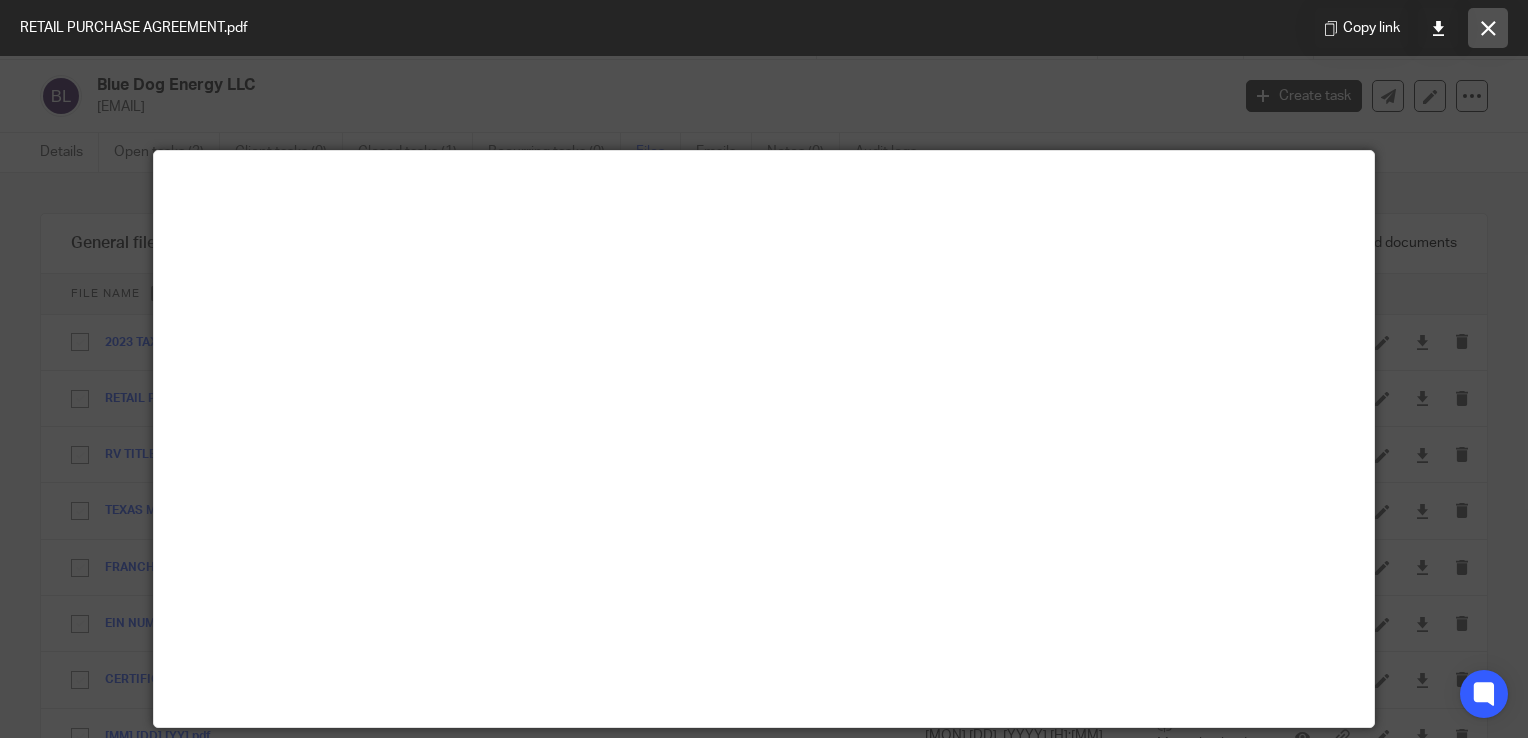 click at bounding box center (1488, 28) 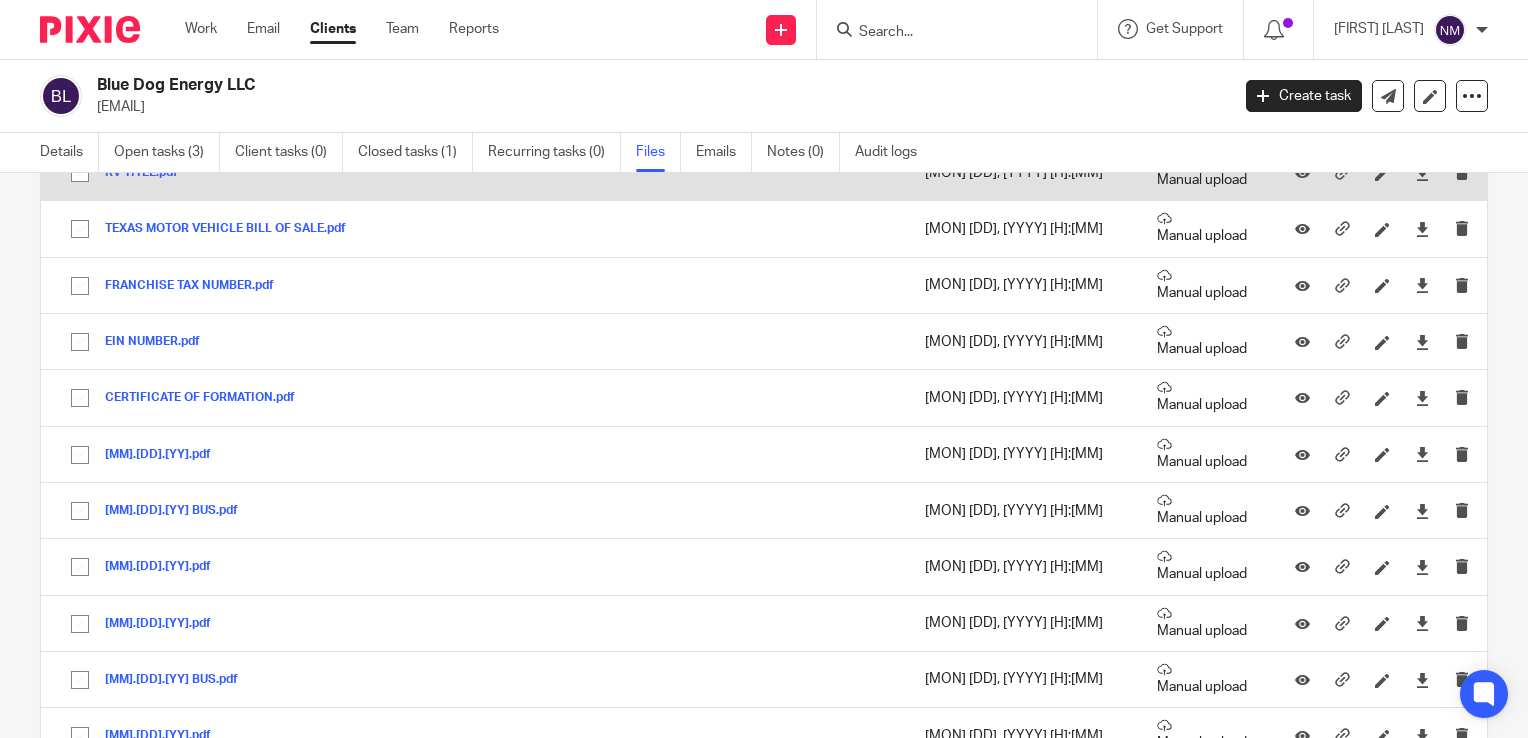 scroll, scrollTop: 280, scrollLeft: 0, axis: vertical 